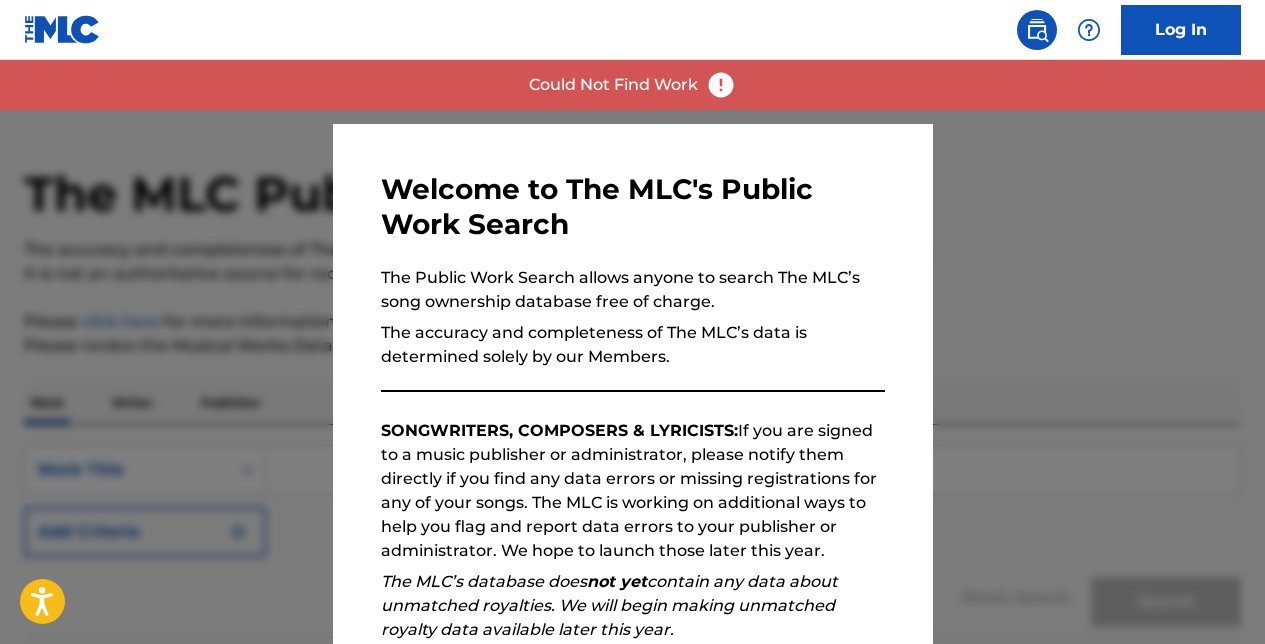 scroll, scrollTop: 2, scrollLeft: 0, axis: vertical 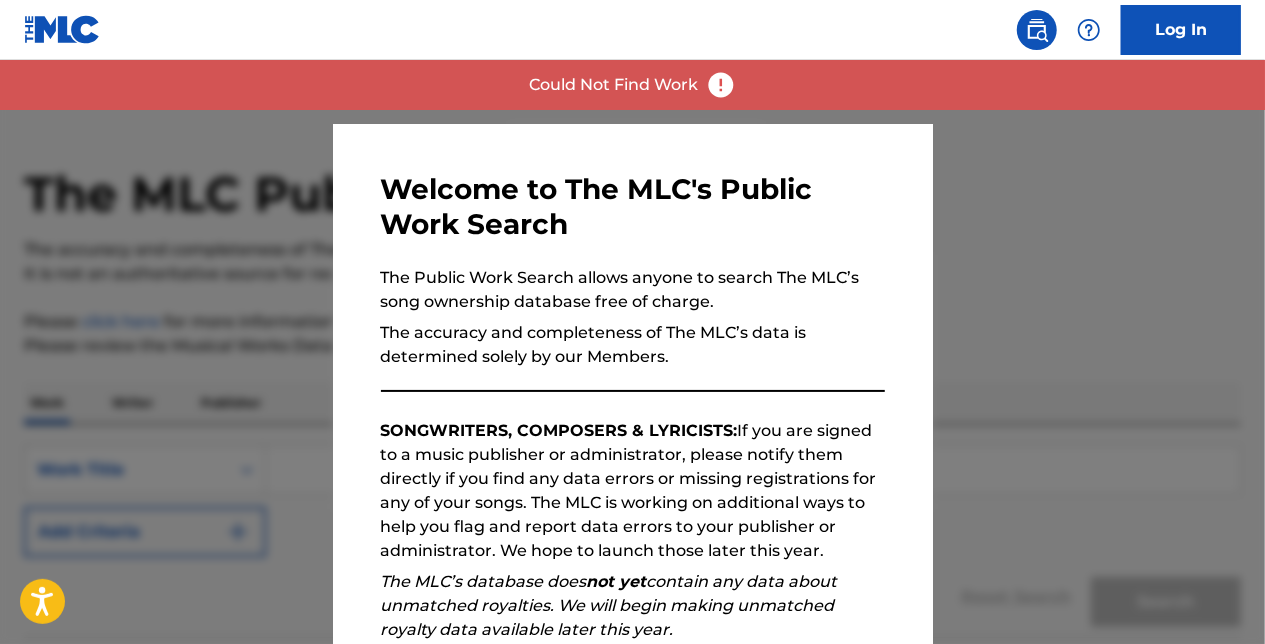 click at bounding box center (632, 382) 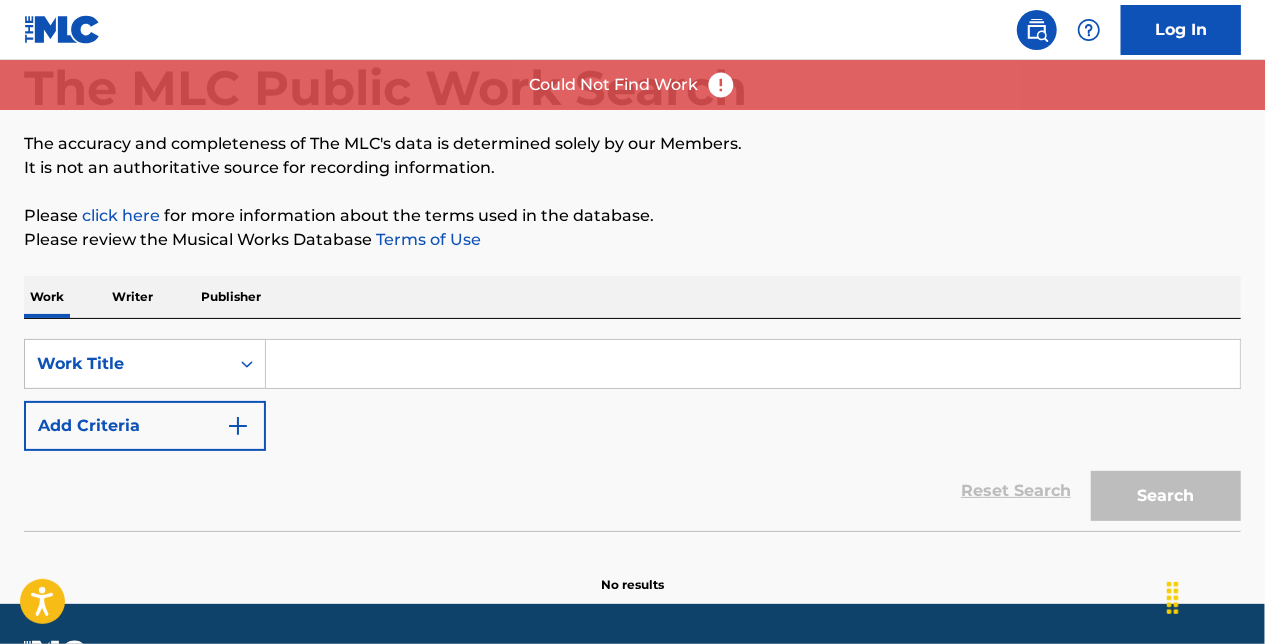 scroll, scrollTop: 161, scrollLeft: 0, axis: vertical 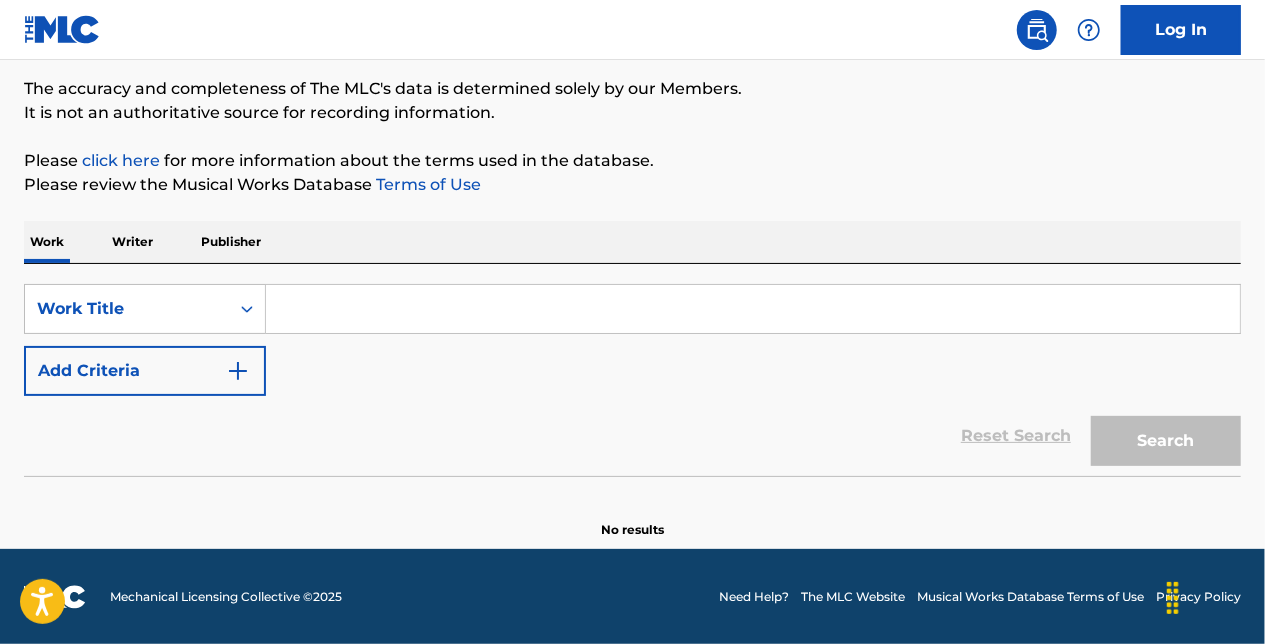 click on "Writer" at bounding box center (132, 242) 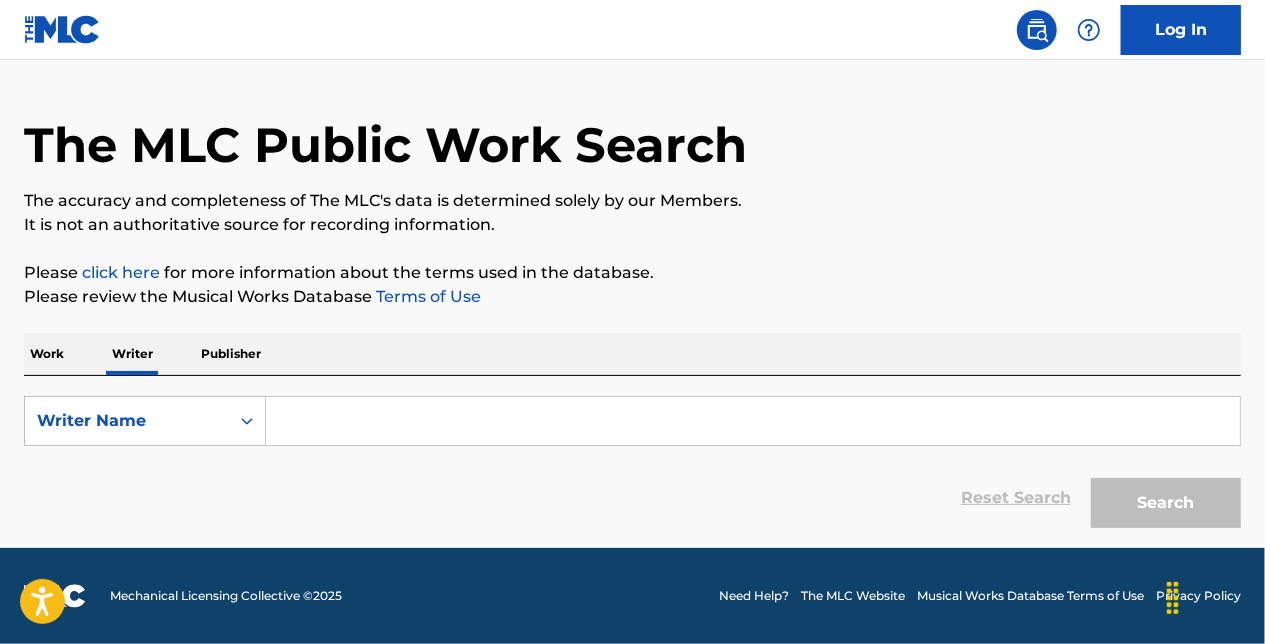 scroll, scrollTop: 0, scrollLeft: 0, axis: both 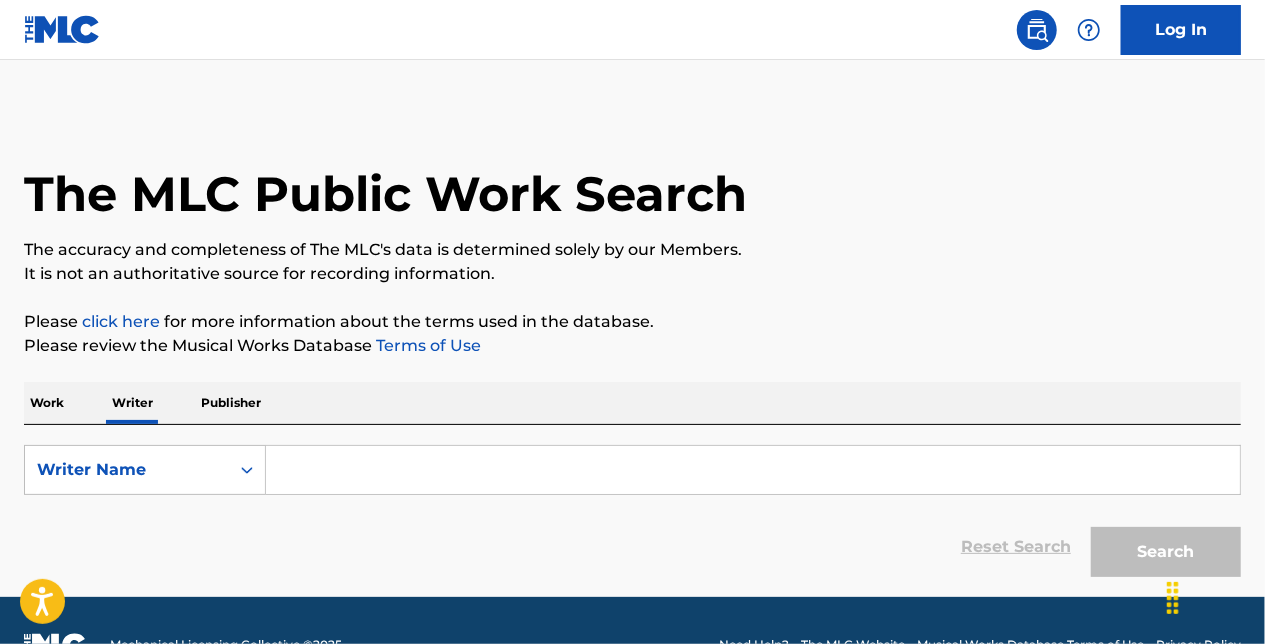 click at bounding box center [753, 470] 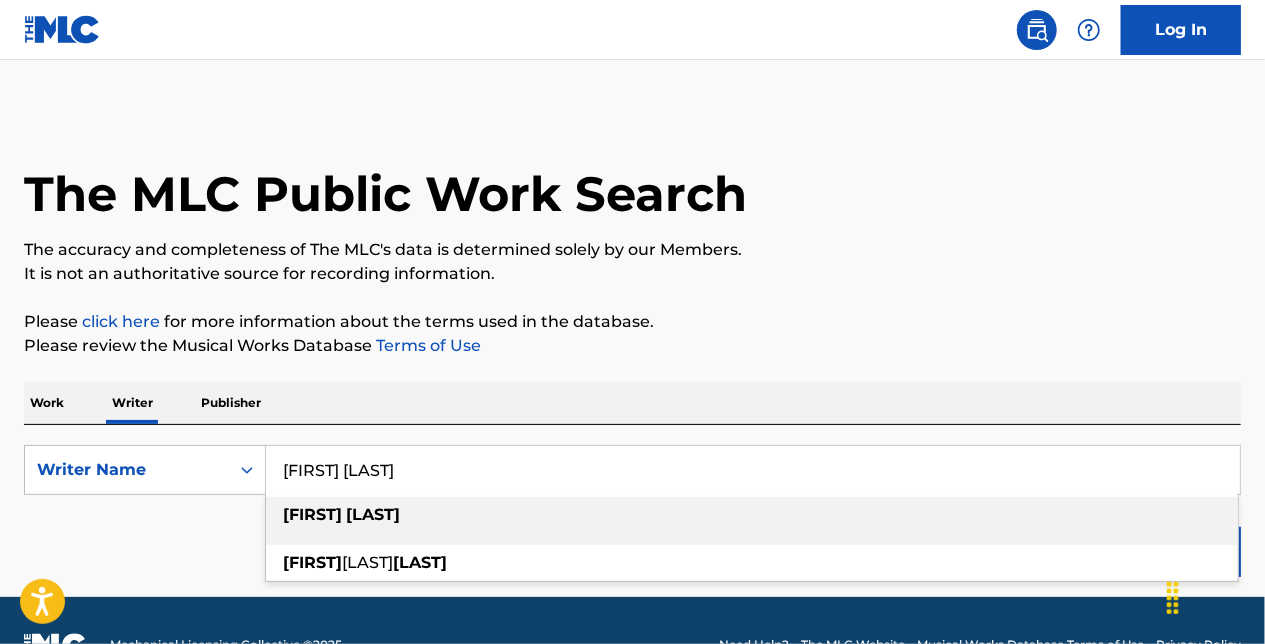 click on "[LAST]" at bounding box center (373, 514) 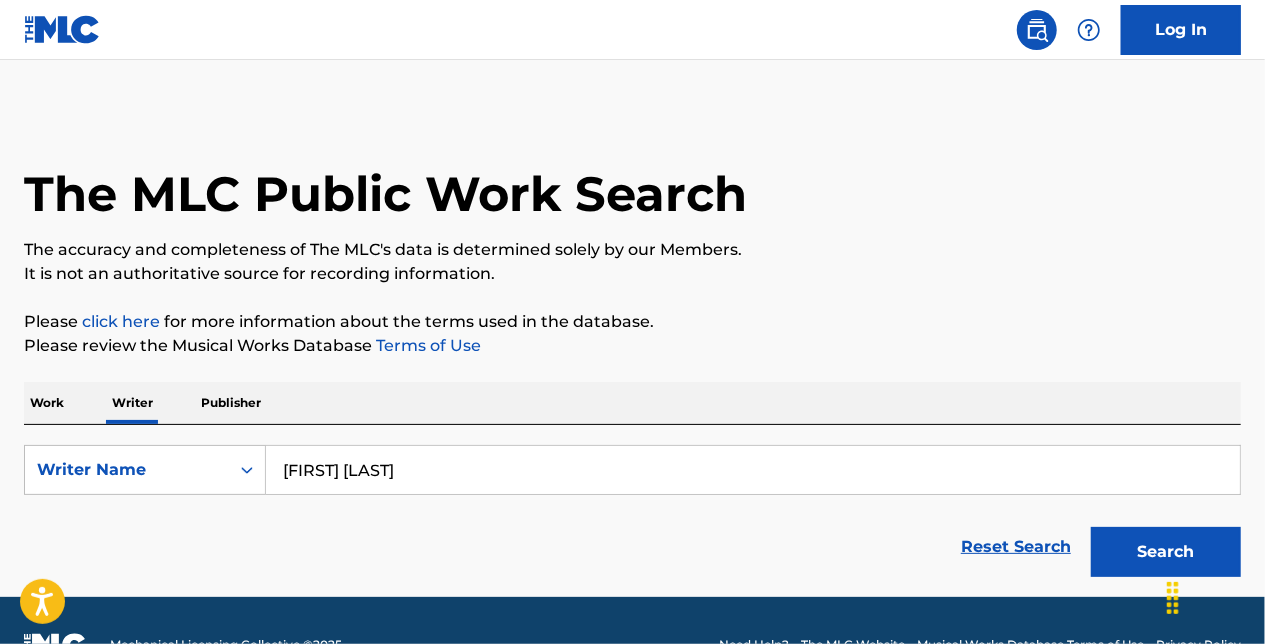 click on "Search" at bounding box center [1166, 552] 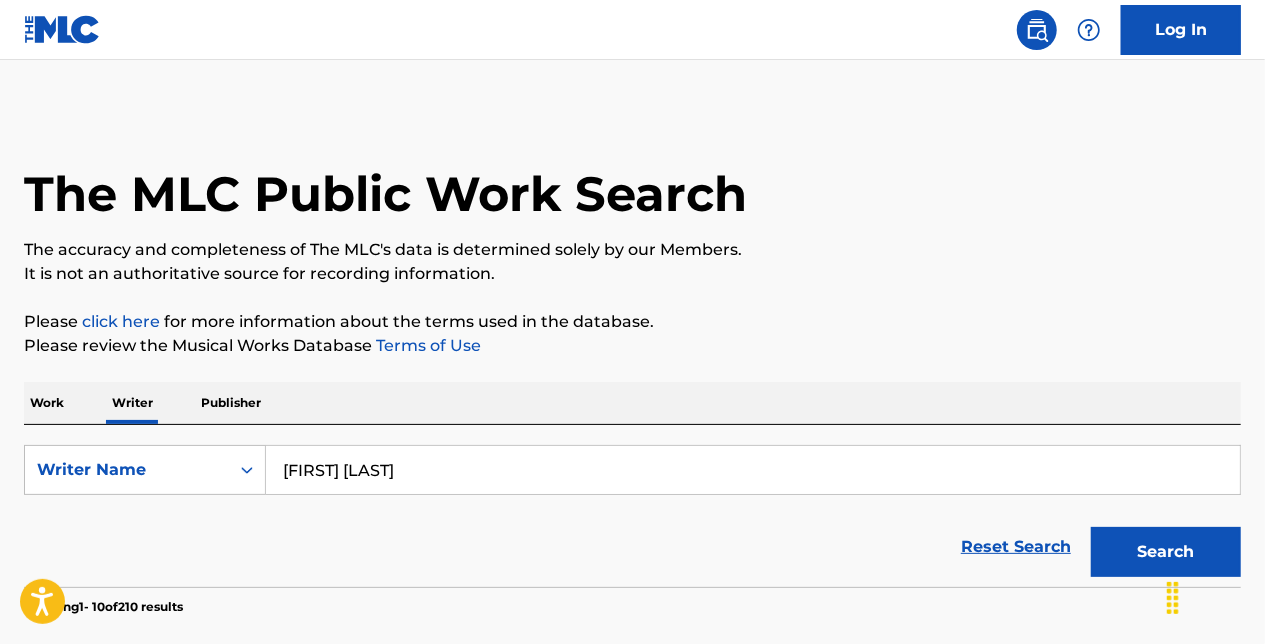 click on "Reset Search Search" at bounding box center [632, 547] 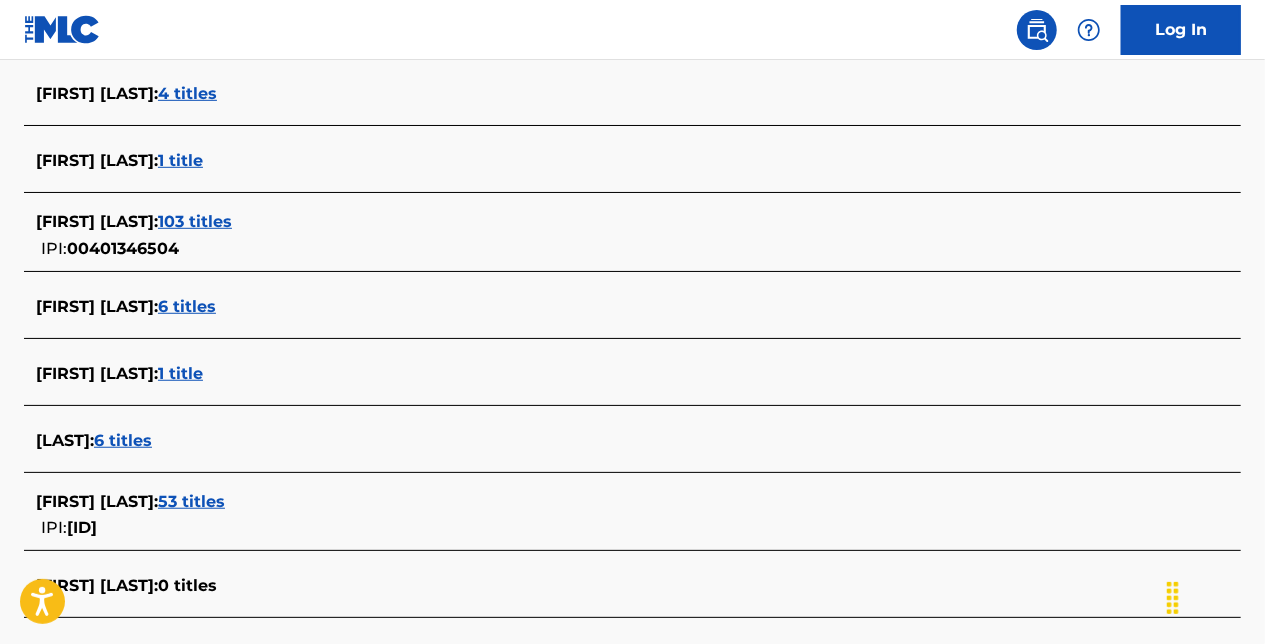 scroll, scrollTop: 520, scrollLeft: 0, axis: vertical 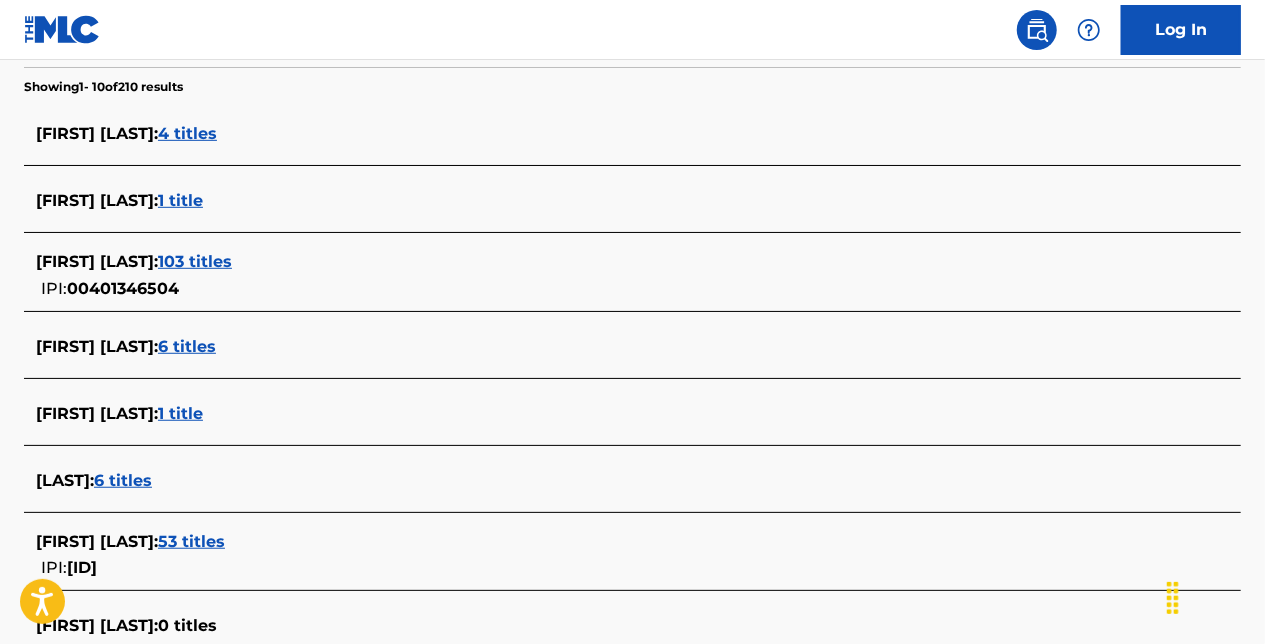click on "53 titles" at bounding box center (191, 541) 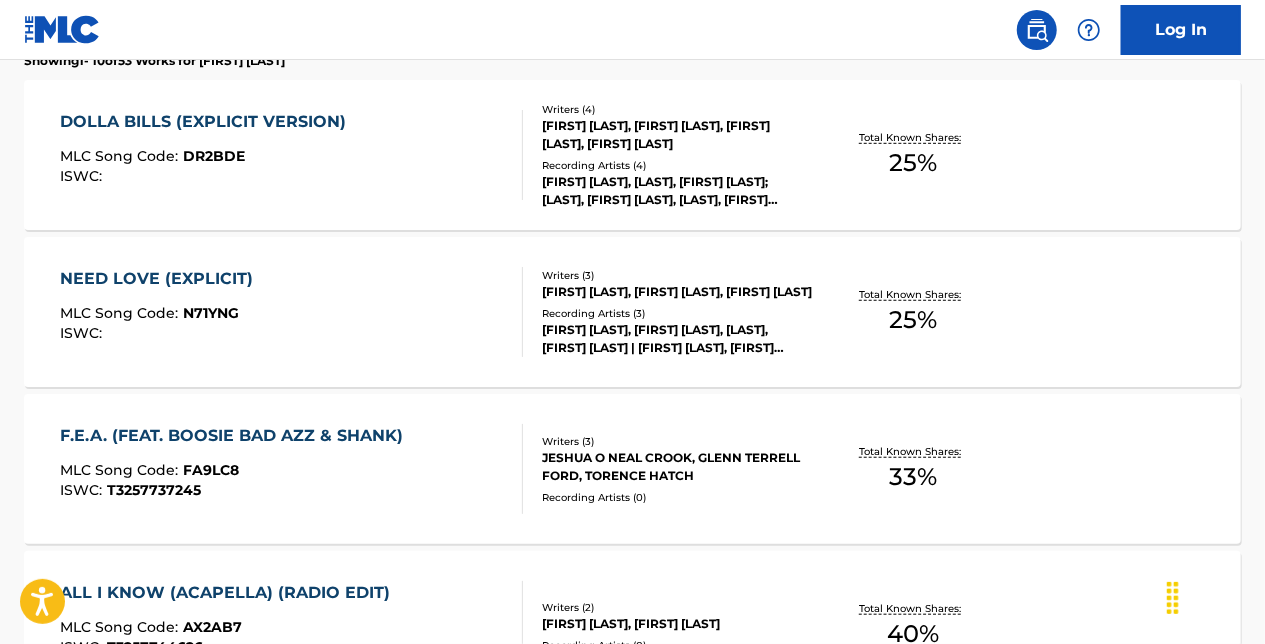 scroll, scrollTop: 600, scrollLeft: 0, axis: vertical 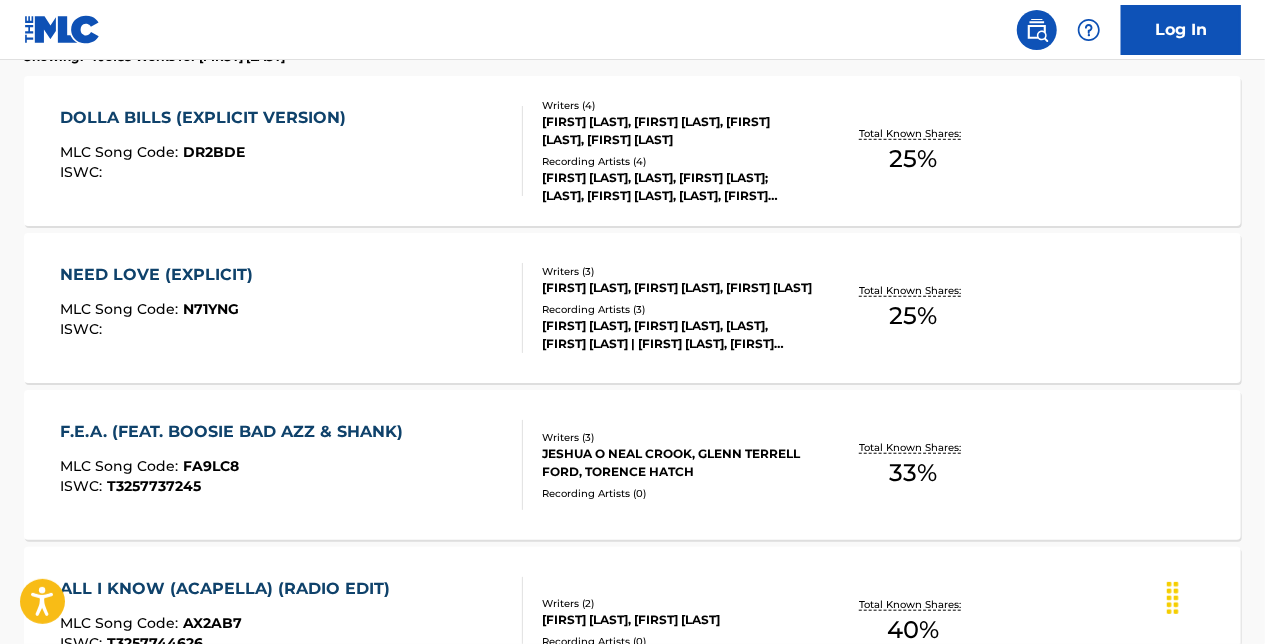 click on "F.E.A. (FEAT. [NAME] & [NAME]) MLC Song Code : FA9LC8 ISWC : T3257737245" at bounding box center [292, 465] 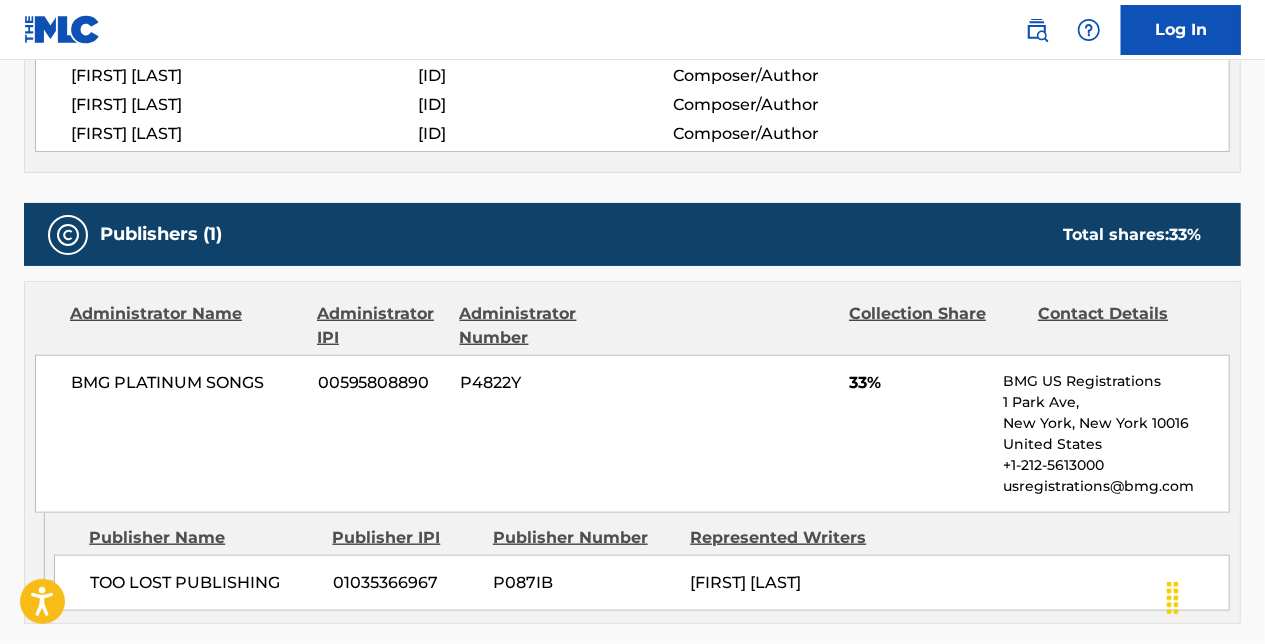 scroll, scrollTop: 817, scrollLeft: 0, axis: vertical 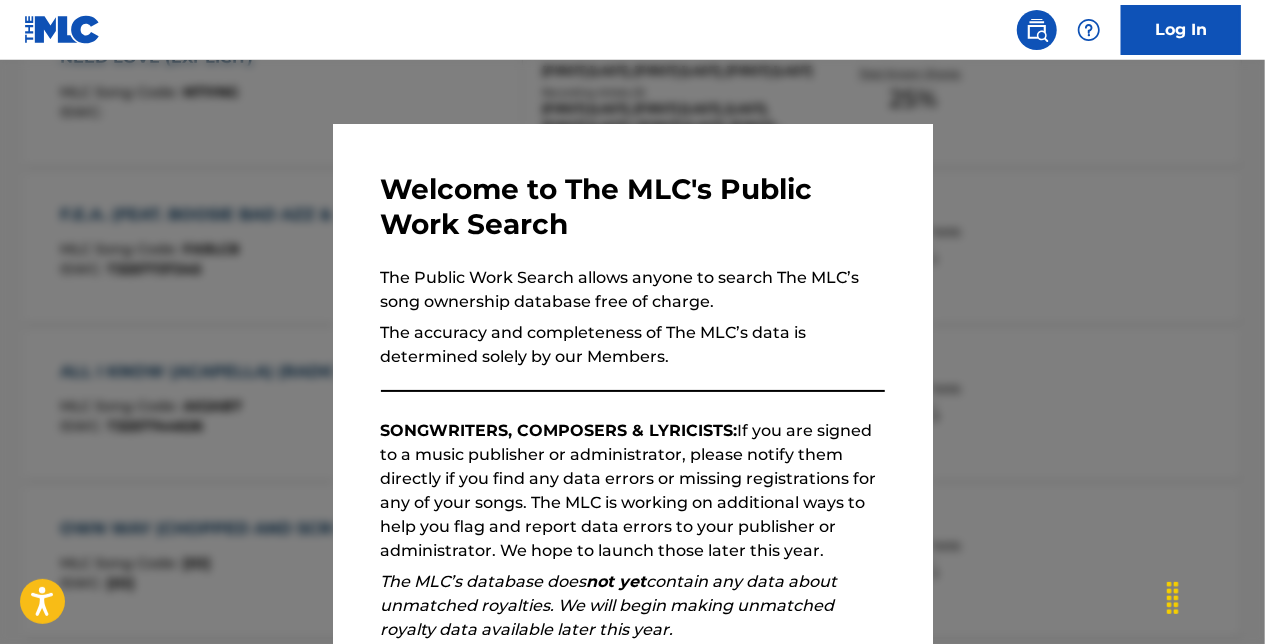 click at bounding box center [632, 382] 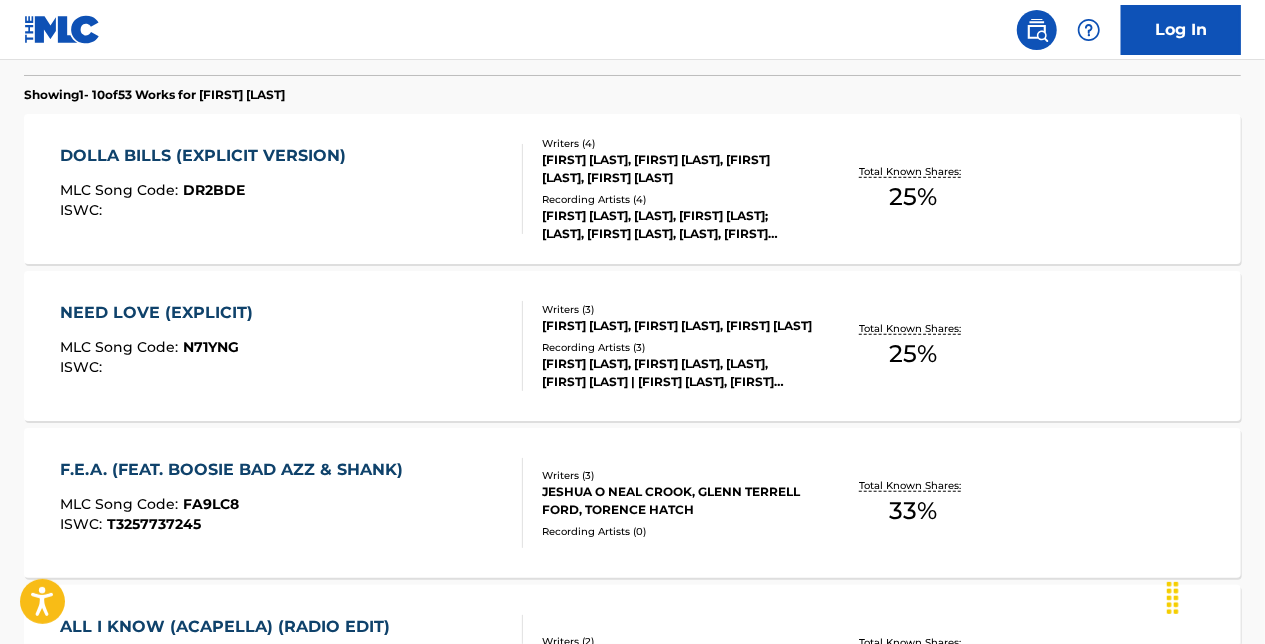 scroll, scrollTop: 537, scrollLeft: 0, axis: vertical 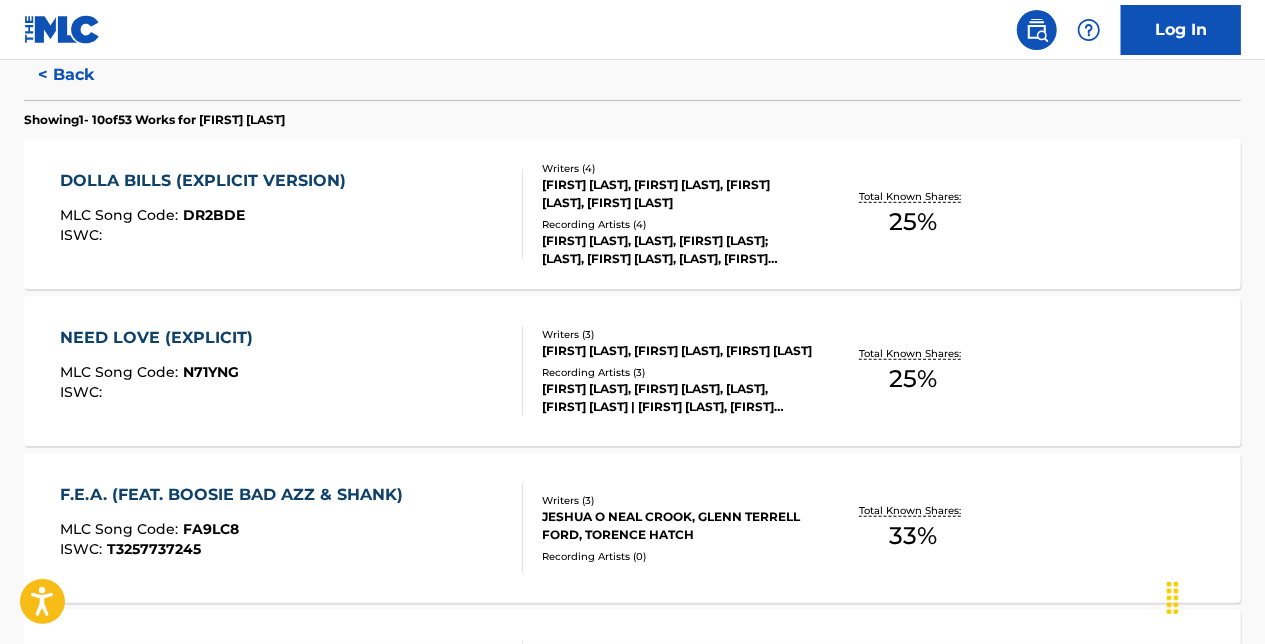 click on "ISWC :" at bounding box center (209, 235) 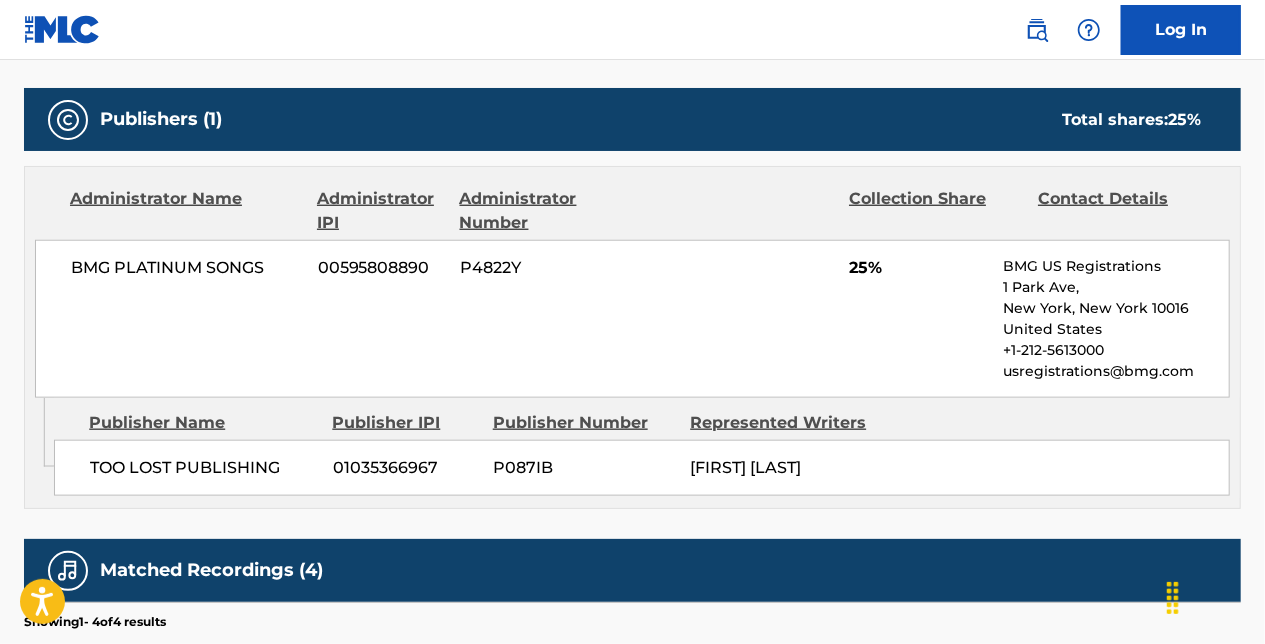 scroll, scrollTop: 920, scrollLeft: 0, axis: vertical 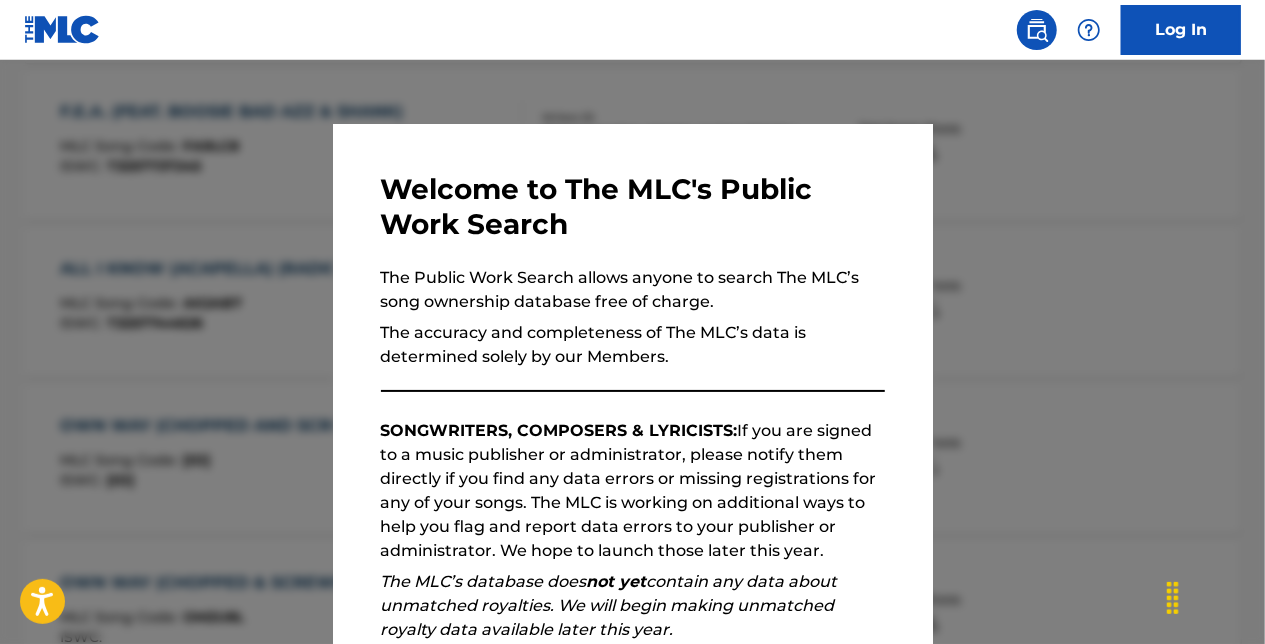 click at bounding box center [632, 382] 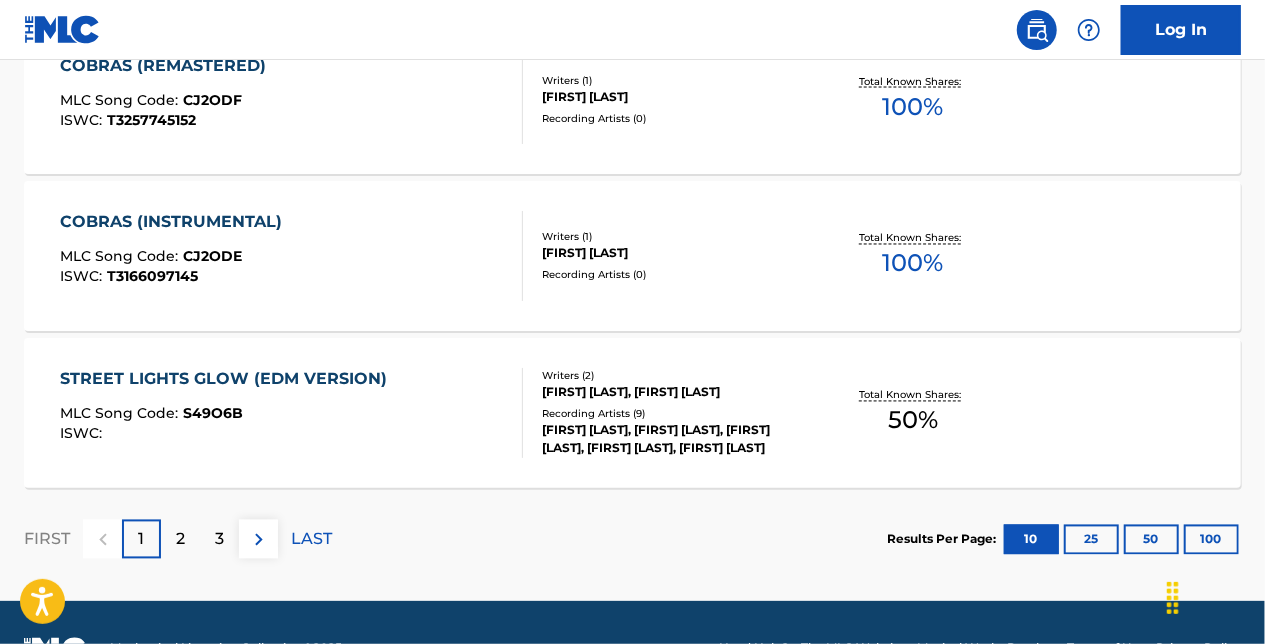 scroll, scrollTop: 1803, scrollLeft: 0, axis: vertical 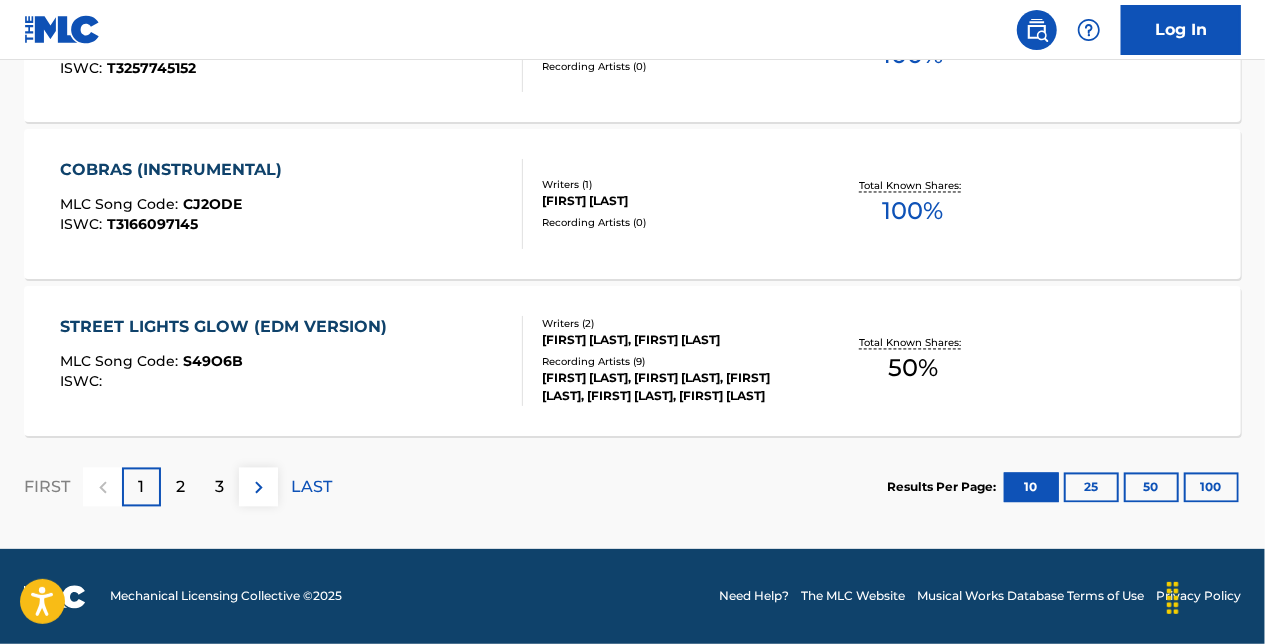 click on "2" at bounding box center (180, 487) 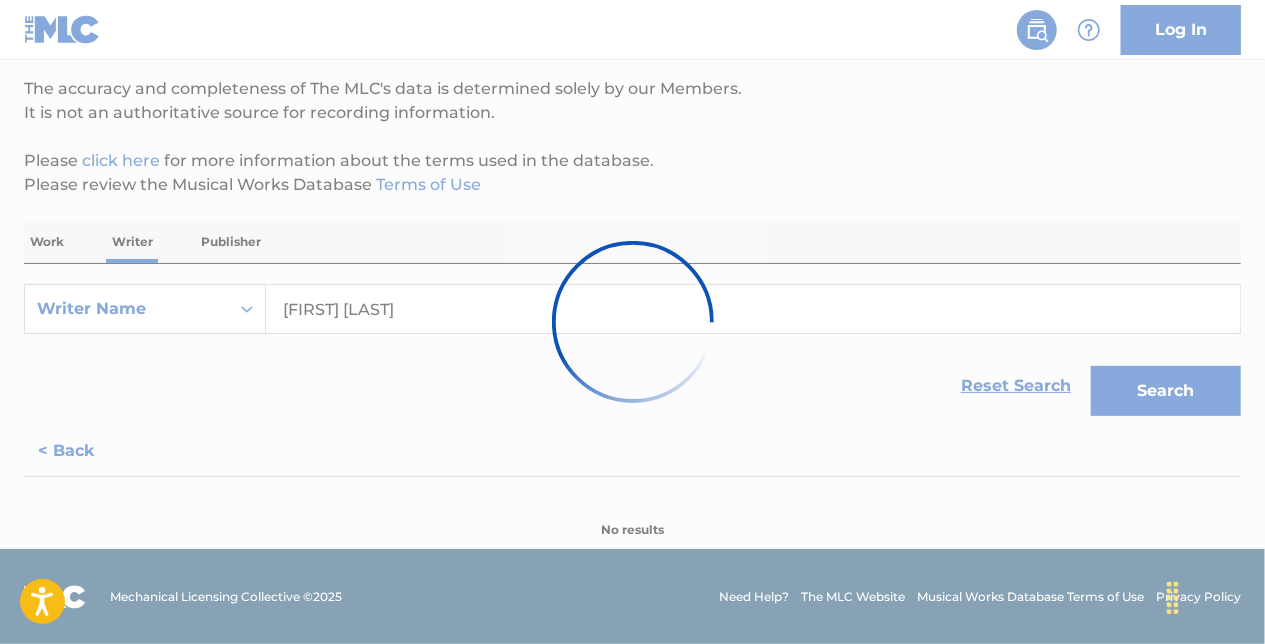 scroll, scrollTop: 1803, scrollLeft: 0, axis: vertical 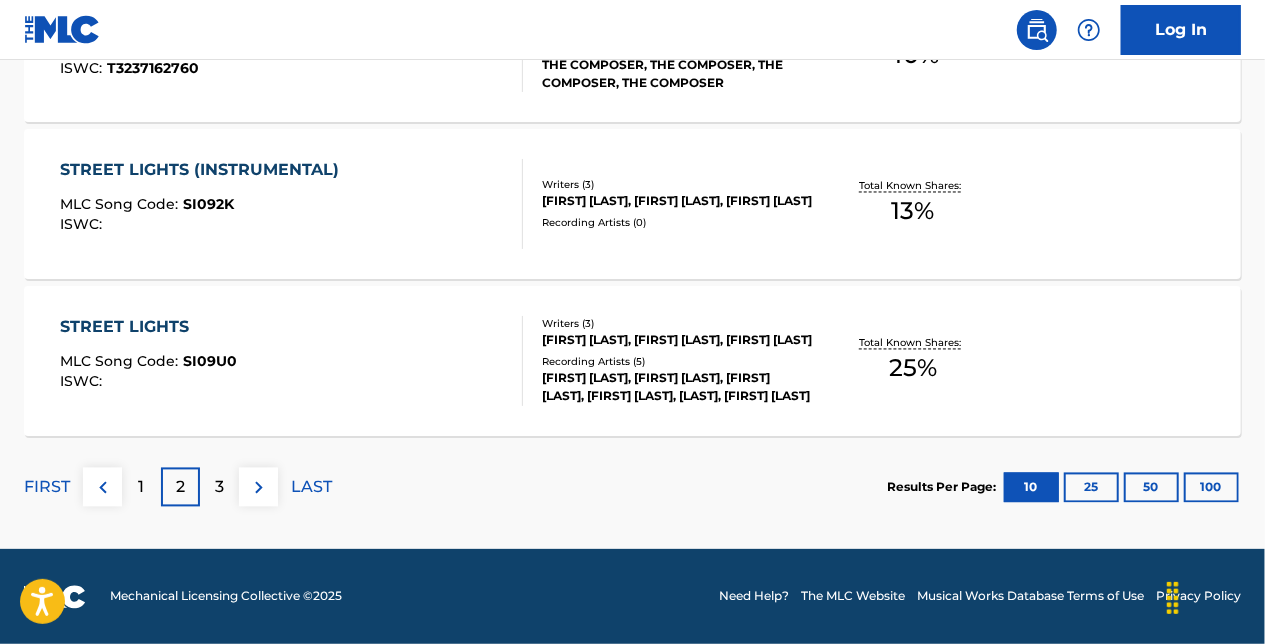 click on "3" at bounding box center [219, 488] 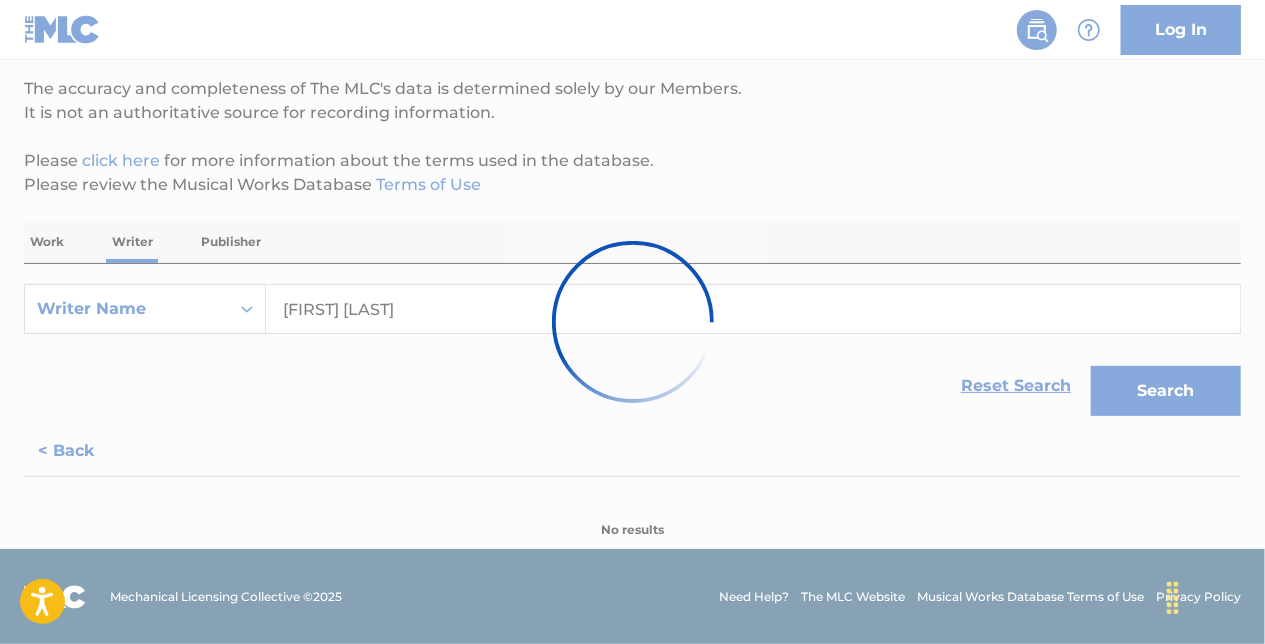 scroll, scrollTop: 1803, scrollLeft: 0, axis: vertical 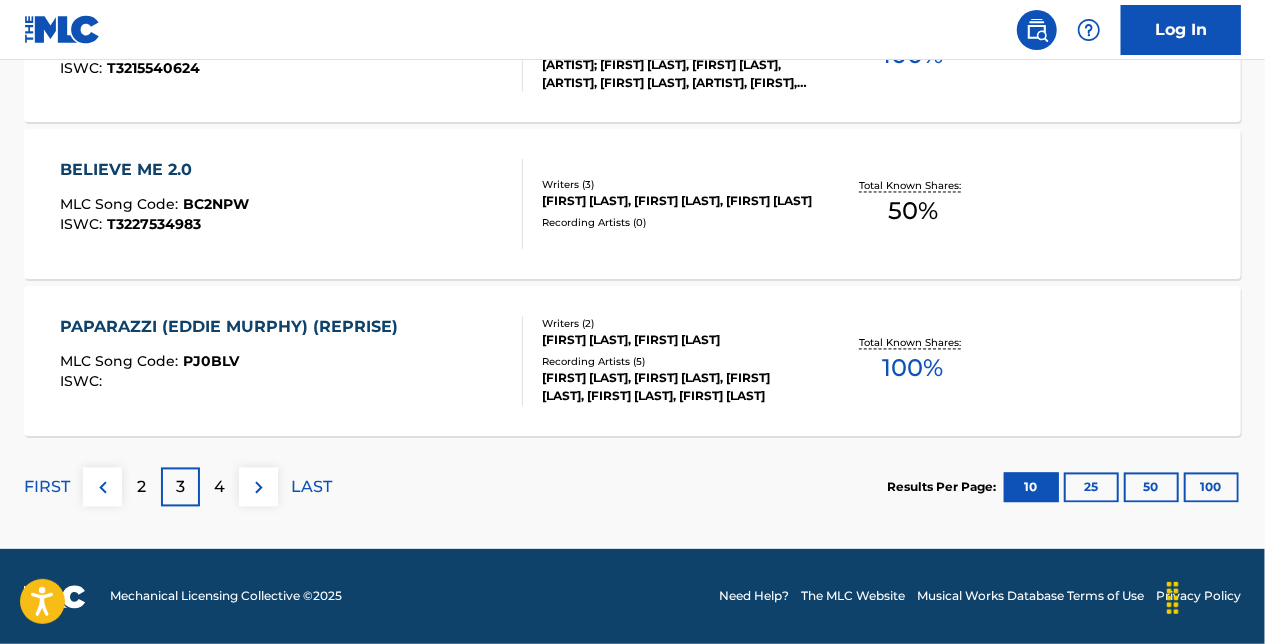 click on "MLC Song Code : PJ0BLV" at bounding box center [235, 365] 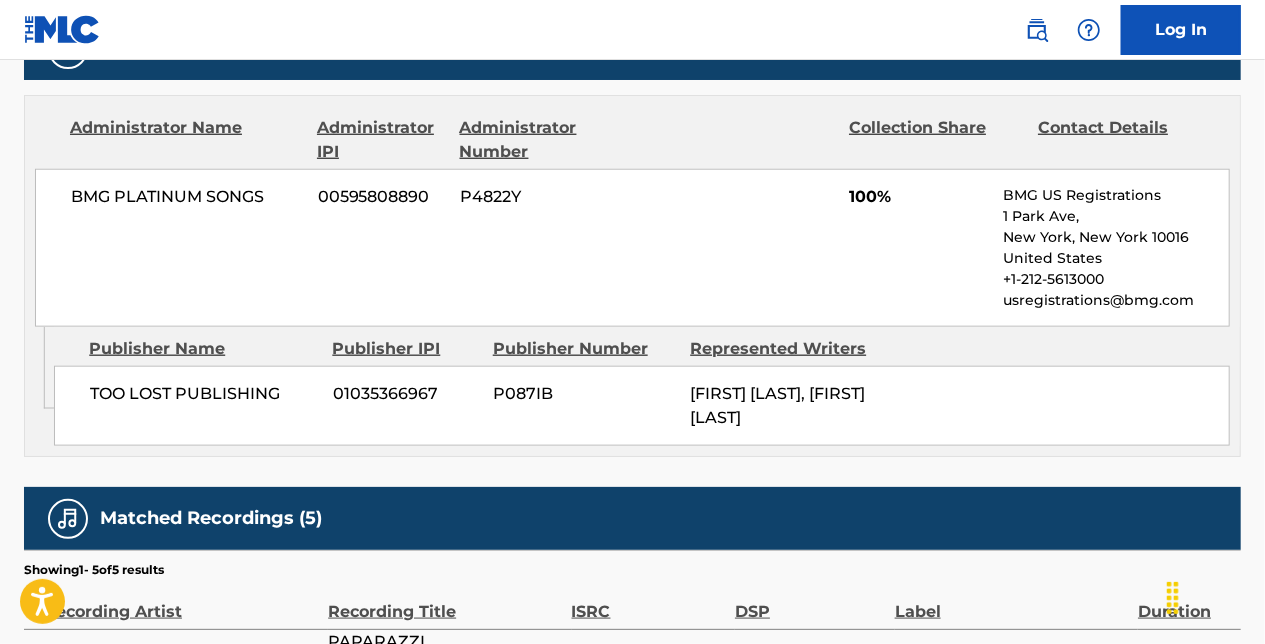 scroll, scrollTop: 1000, scrollLeft: 0, axis: vertical 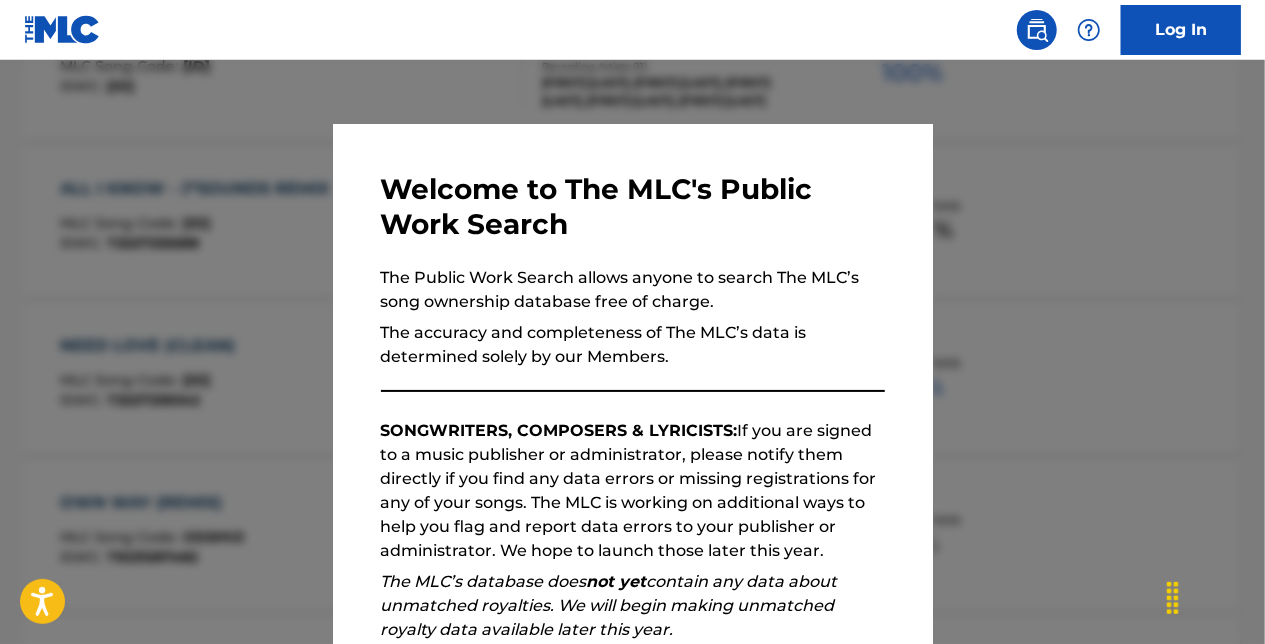 click at bounding box center (632, 382) 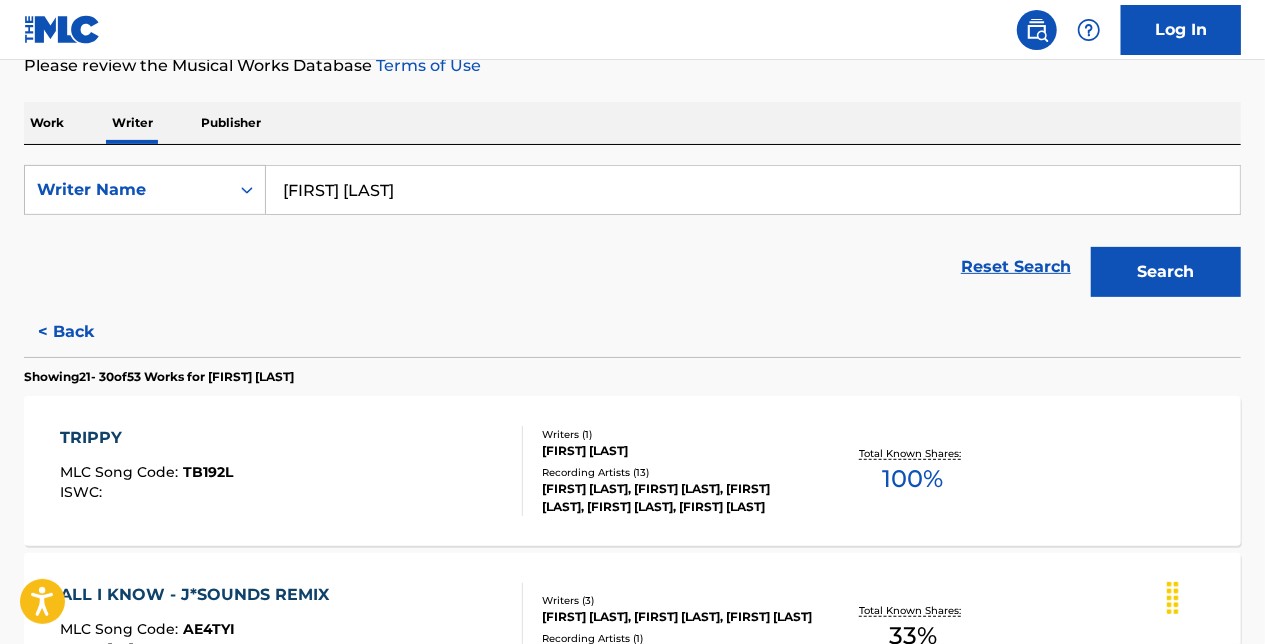 scroll, scrollTop: 320, scrollLeft: 0, axis: vertical 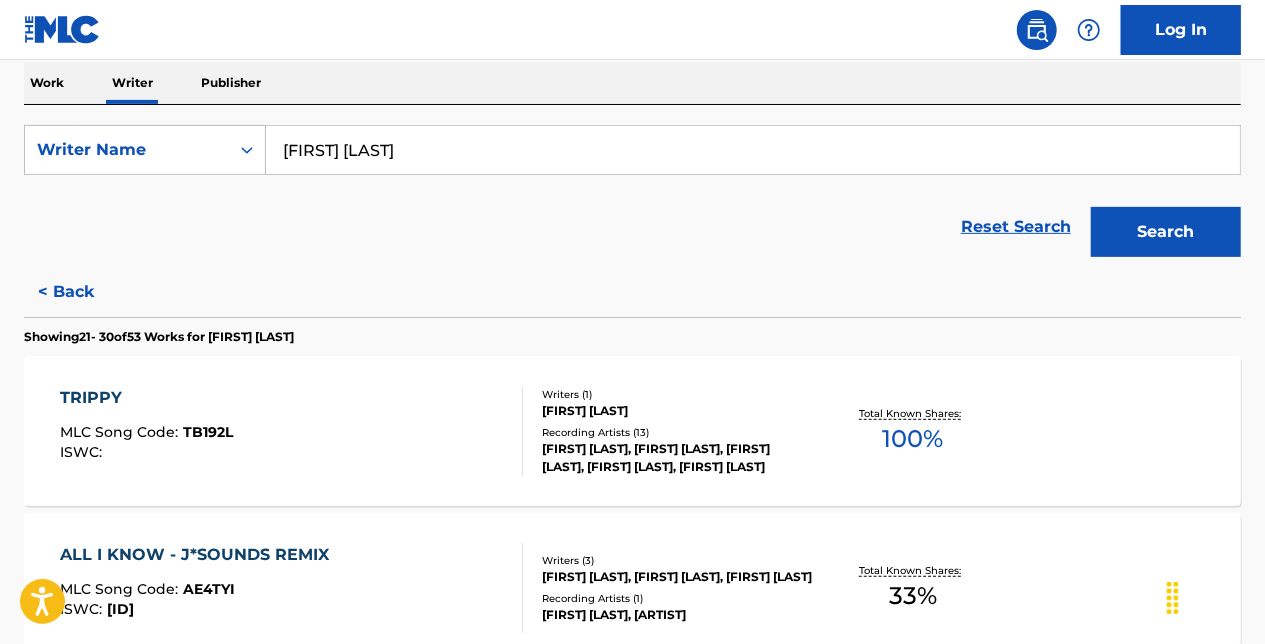click on "Showing  21  -   30  of  53   Works for [FIRST] [LAST]" at bounding box center (632, 331) 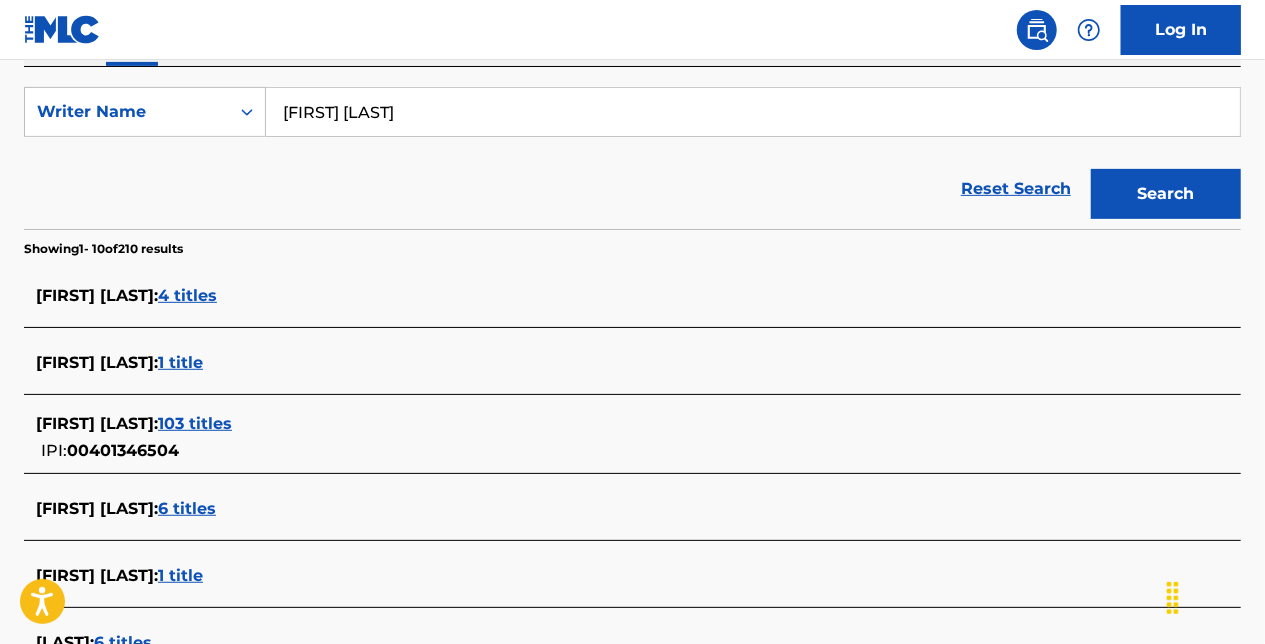scroll, scrollTop: 360, scrollLeft: 0, axis: vertical 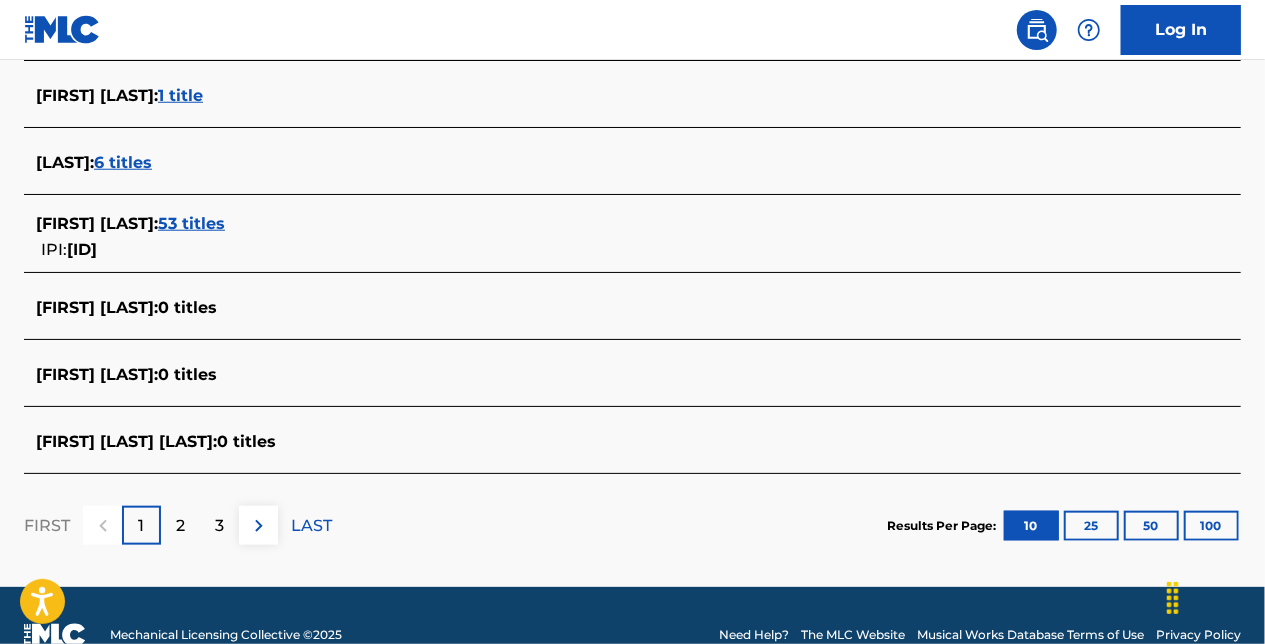click on "[FIRST] [LAST] :  4 titles [FIRST] [LAST] :  1 title [FIRST] [LAST] :  103 titles IPI:  00401346504 [FIRST] [LAST] :  6 titles [FIRST] [LAST] :  1 title [LAST] :  6 titles [FIRST] [LAST] :  53 titles IPI:  00617494919 [FIRST] [LAST] :  0 titles [FIRST] [LAST] :  0 titles [FIRST] [LAST] [LAST] :  0 titles" at bounding box center (632, 126) 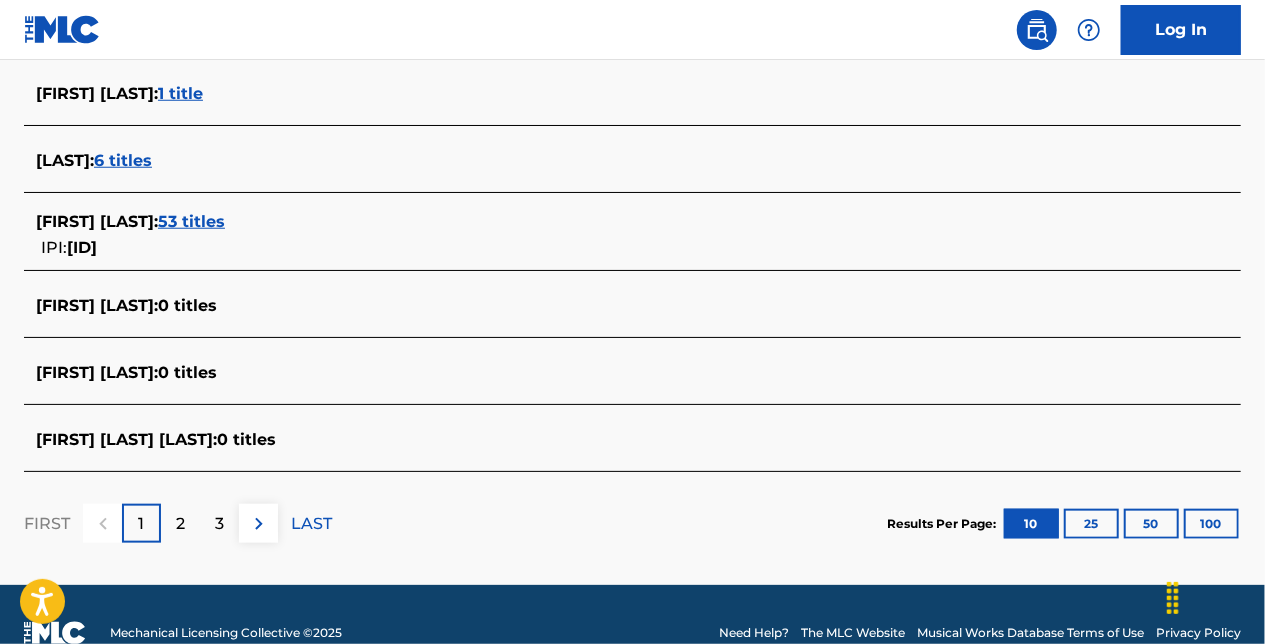 click on "53 titles" at bounding box center [191, 221] 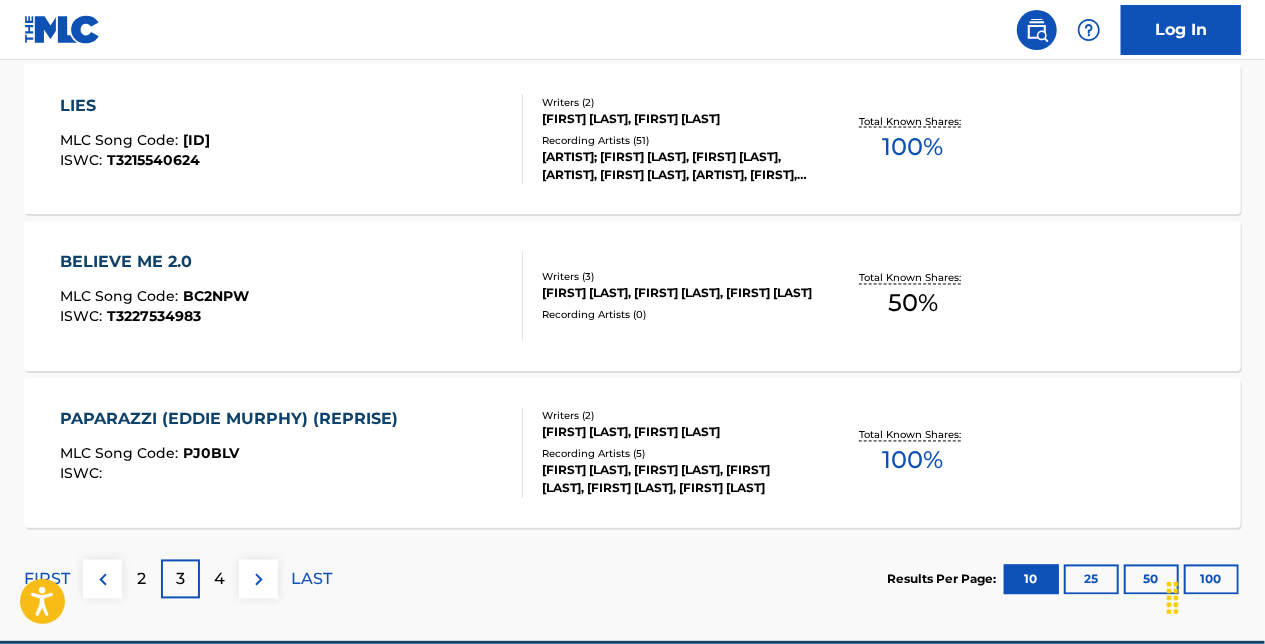 scroll, scrollTop: 1803, scrollLeft: 0, axis: vertical 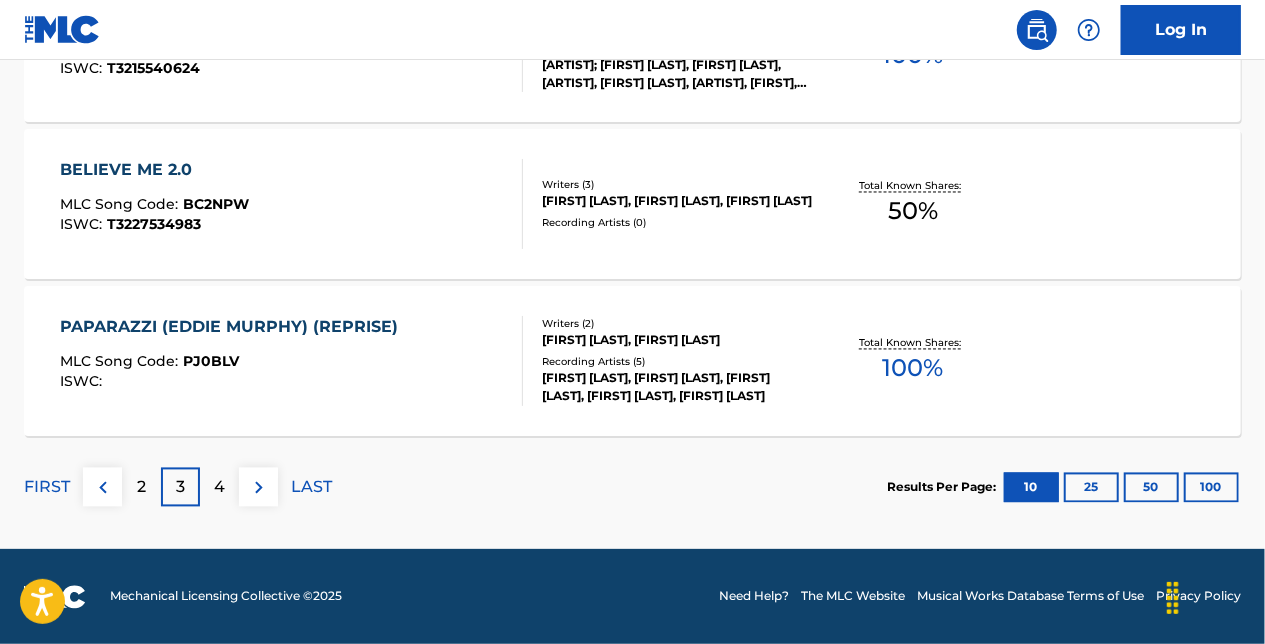 click on "2" at bounding box center [141, 487] 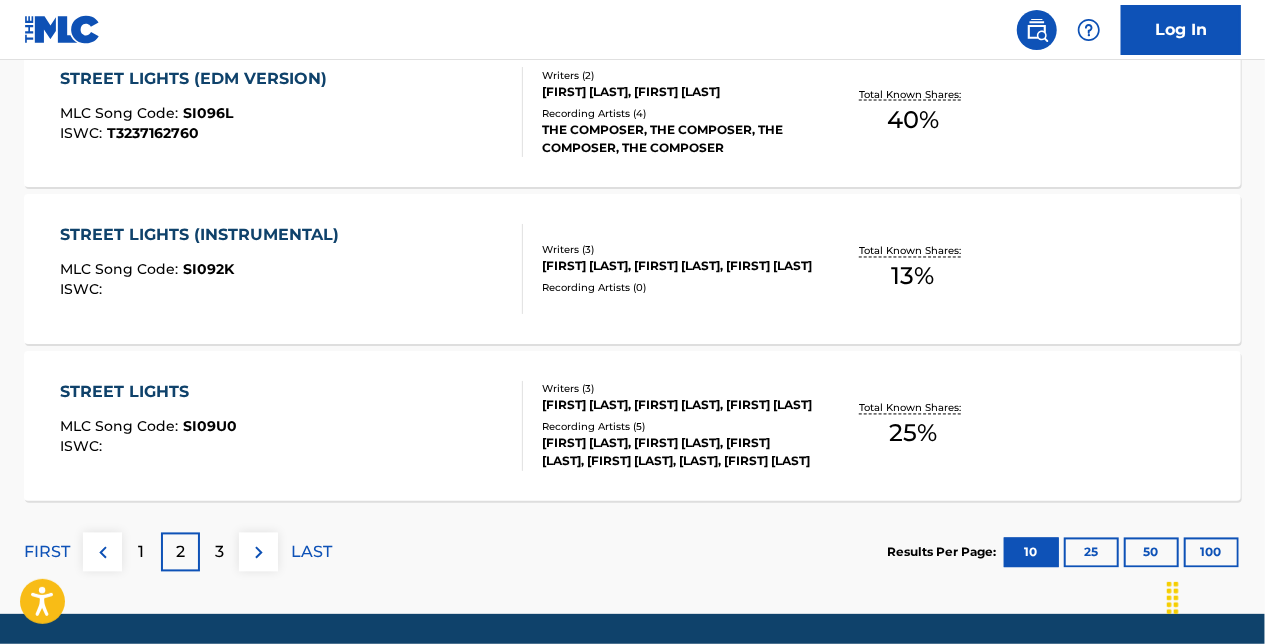 scroll, scrollTop: 1803, scrollLeft: 0, axis: vertical 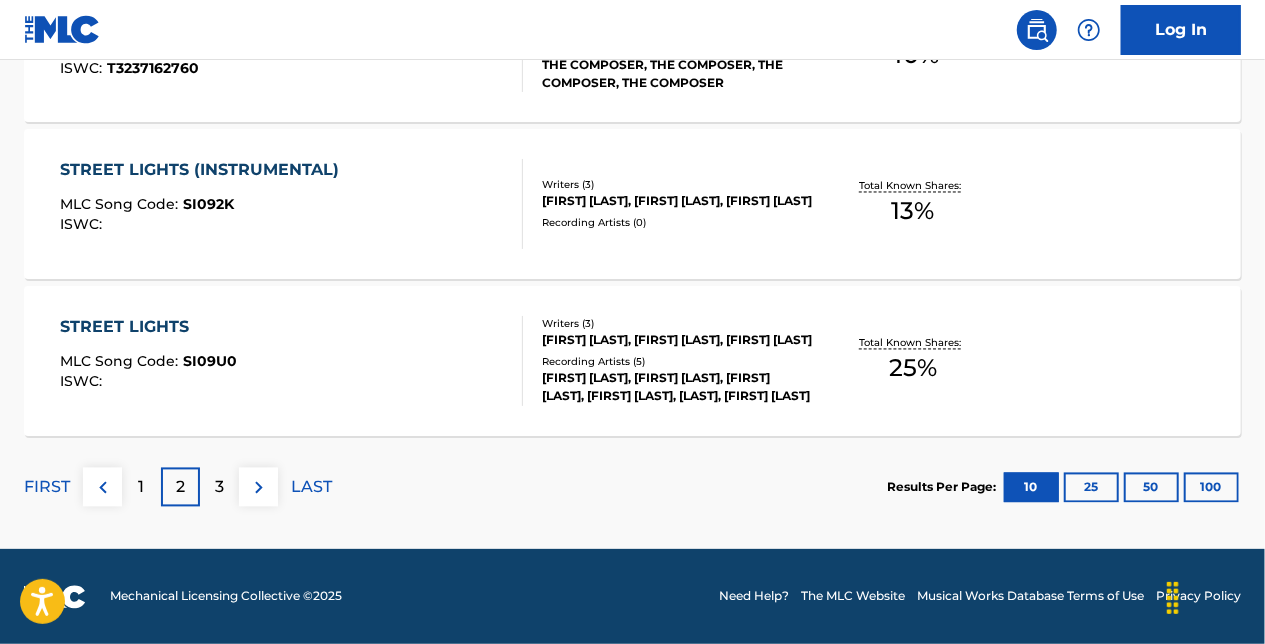 click on "1" at bounding box center [141, 487] 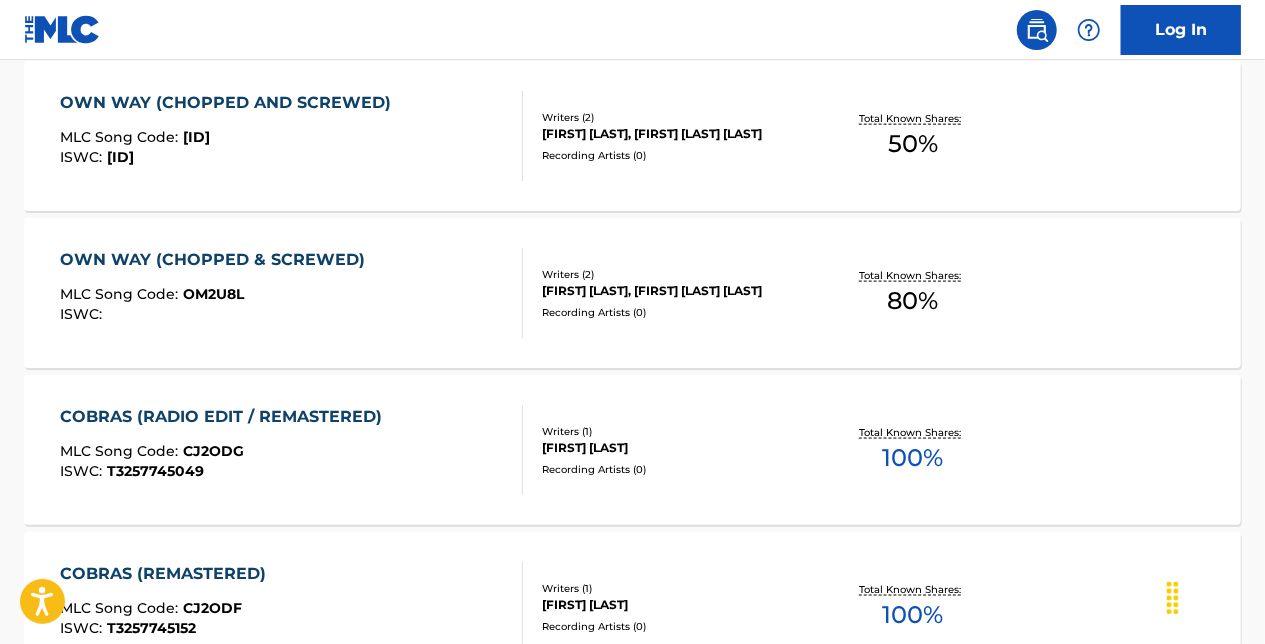 scroll, scrollTop: 1283, scrollLeft: 0, axis: vertical 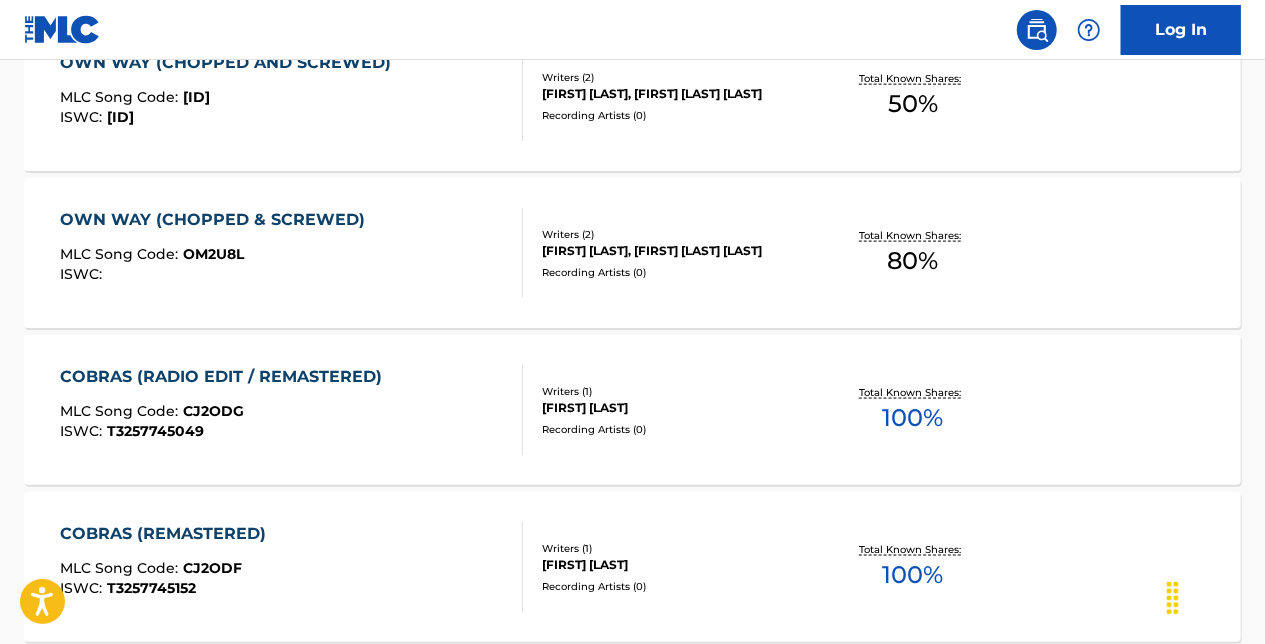 click on "ISWC : [ID]" at bounding box center (227, 431) 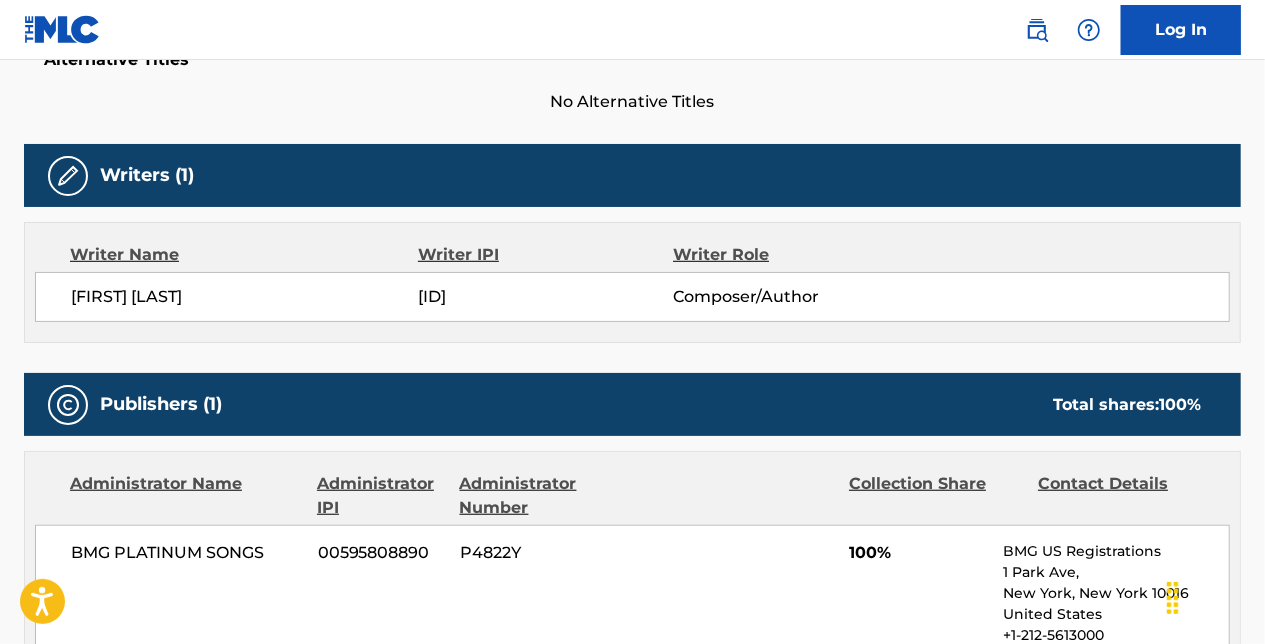 scroll, scrollTop: 600, scrollLeft: 0, axis: vertical 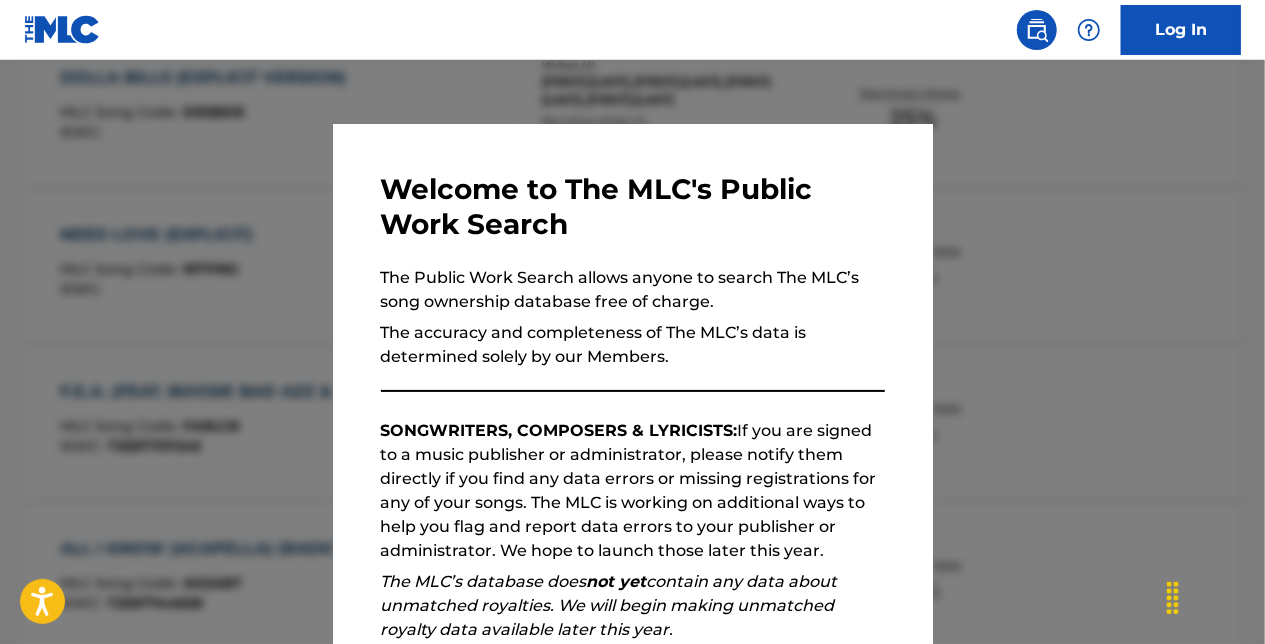 click at bounding box center [632, 382] 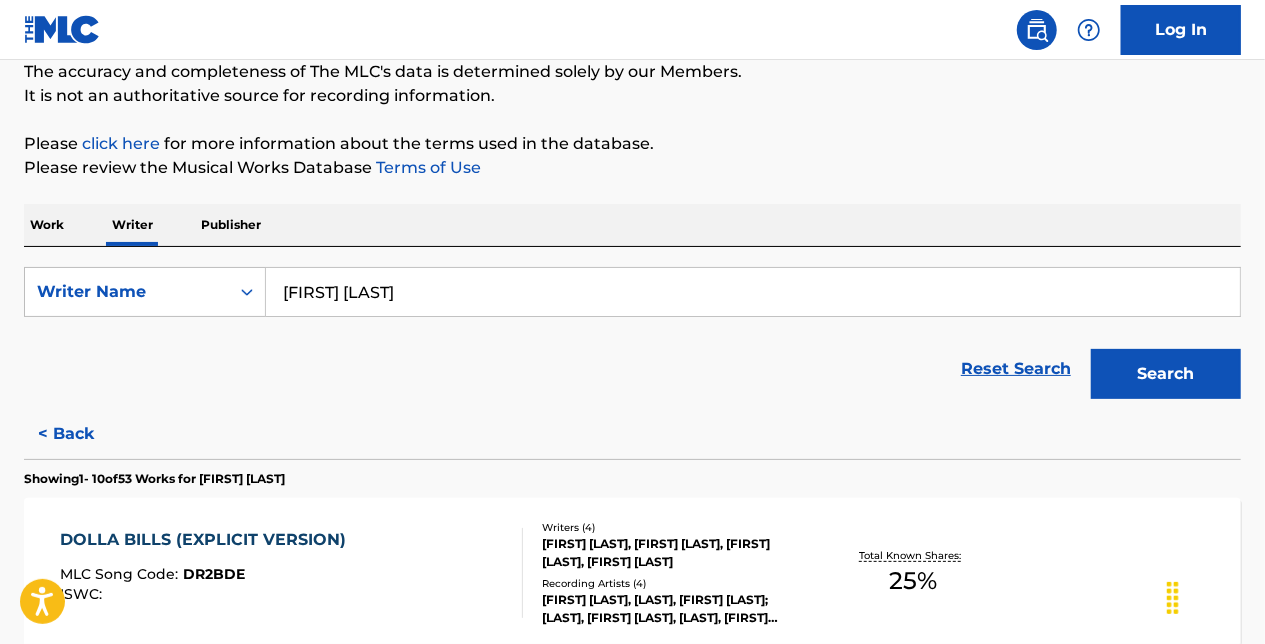 scroll, scrollTop: 0, scrollLeft: 0, axis: both 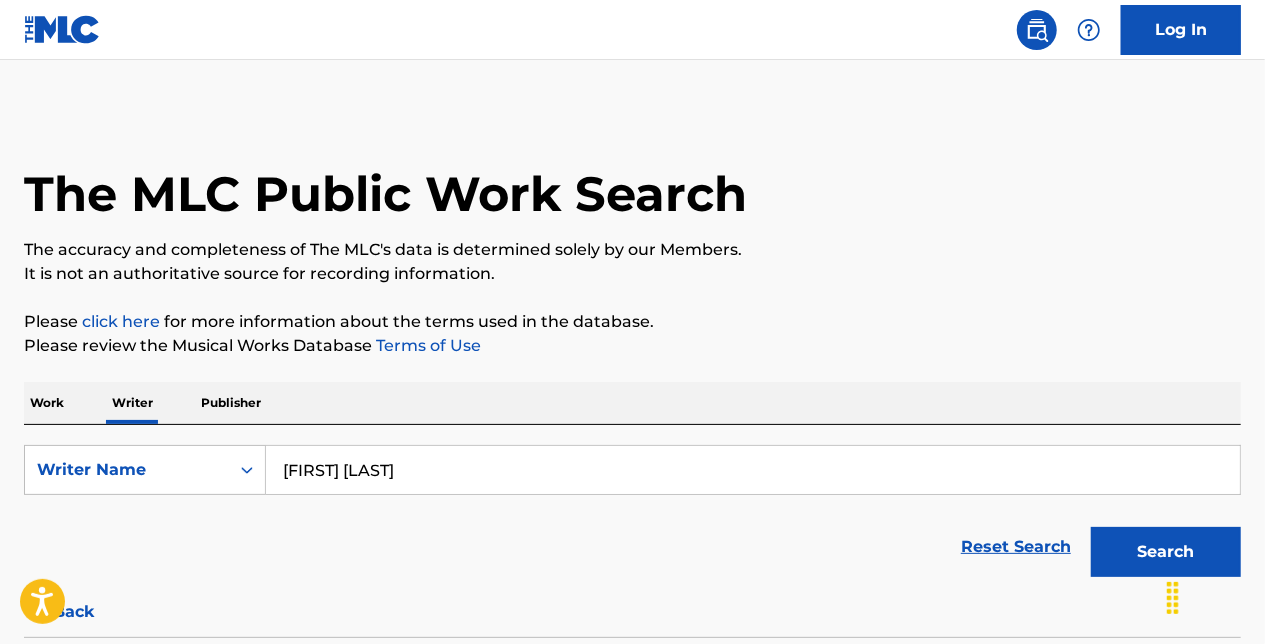 click on "Publisher" at bounding box center (231, 403) 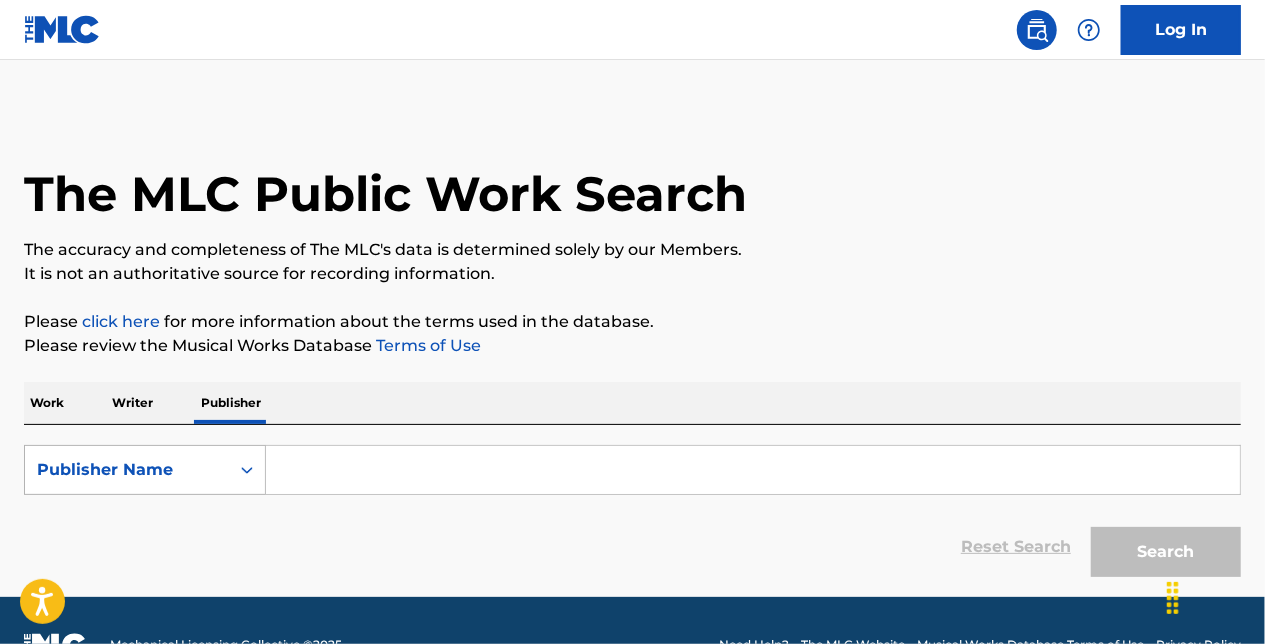 scroll, scrollTop: 0, scrollLeft: 0, axis: both 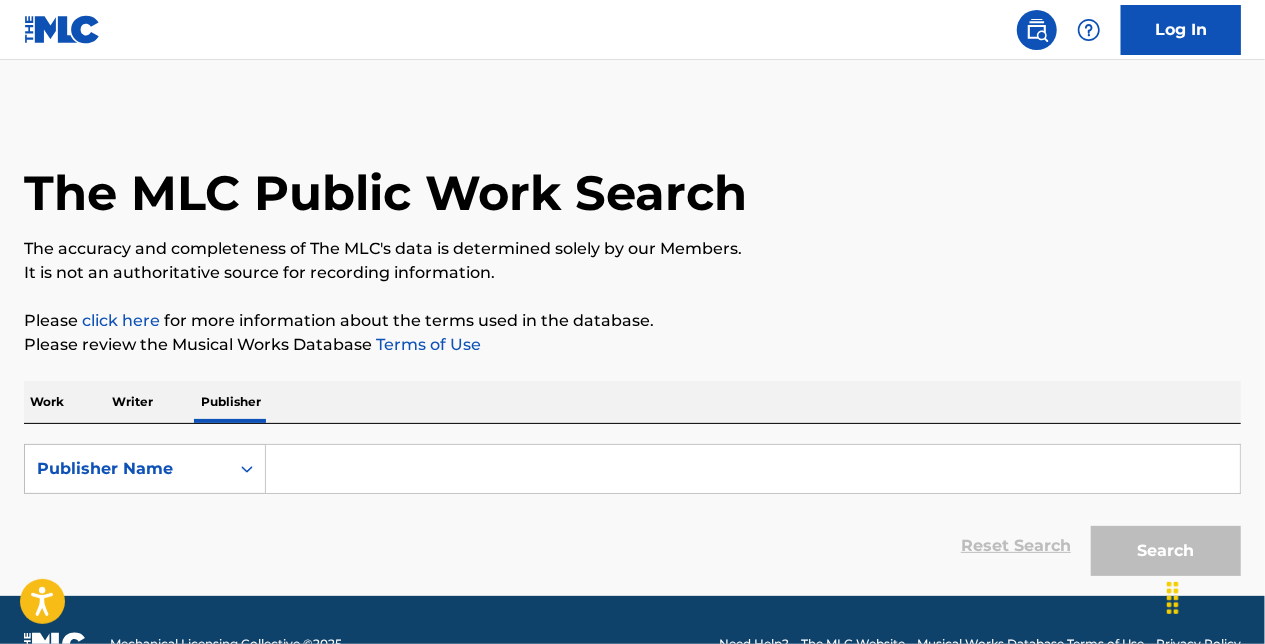click on "Publisher Name" at bounding box center [127, 469] 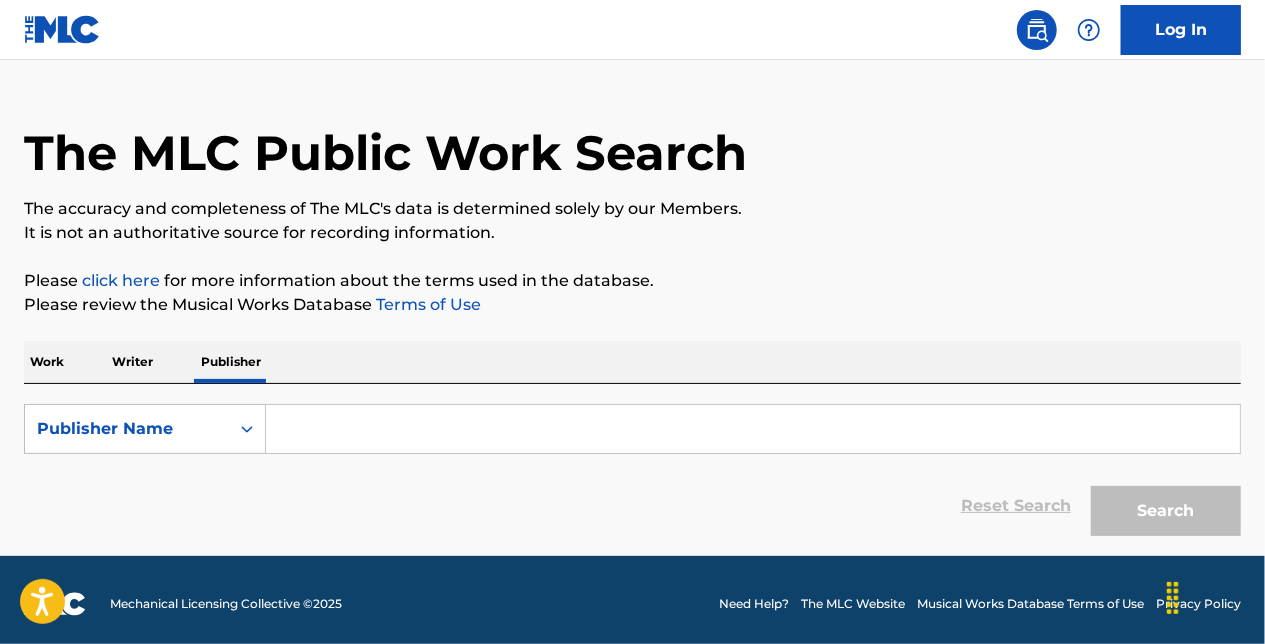 scroll, scrollTop: 48, scrollLeft: 0, axis: vertical 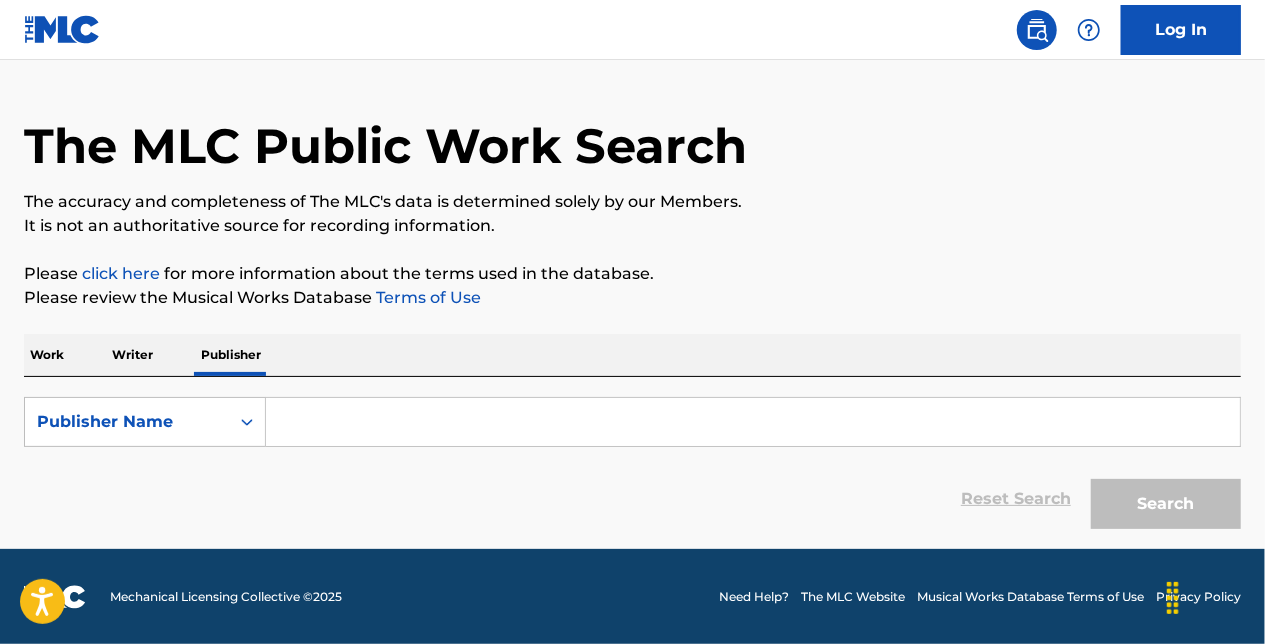 click on "Work" at bounding box center [47, 355] 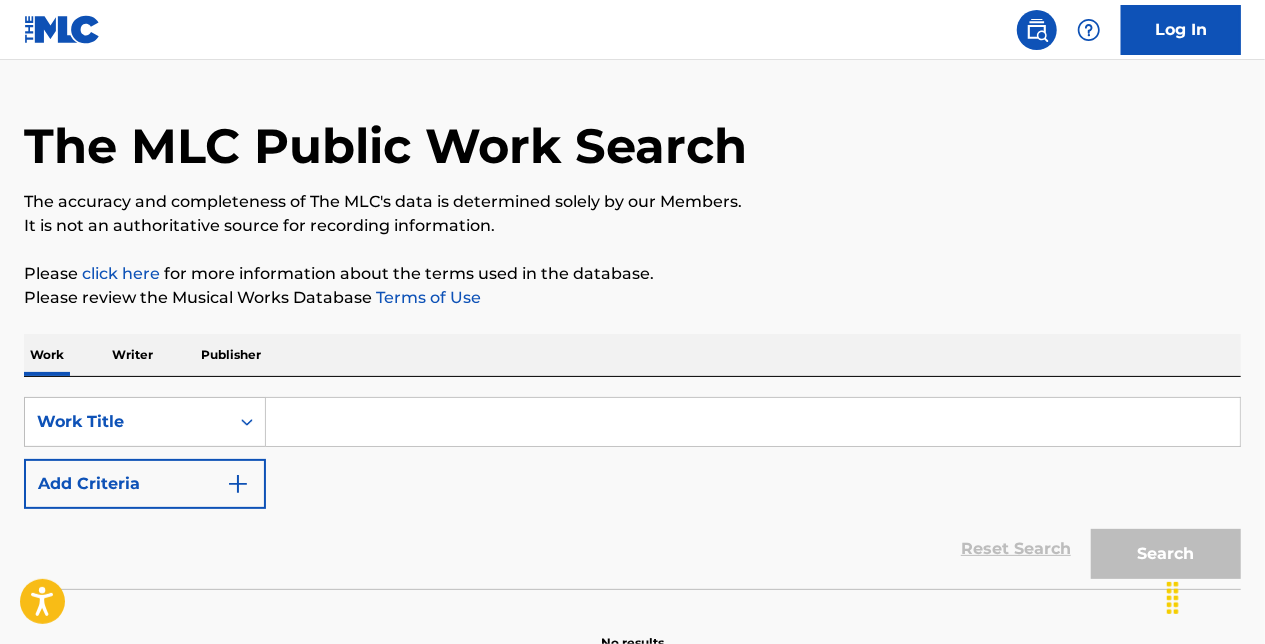scroll, scrollTop: 0, scrollLeft: 0, axis: both 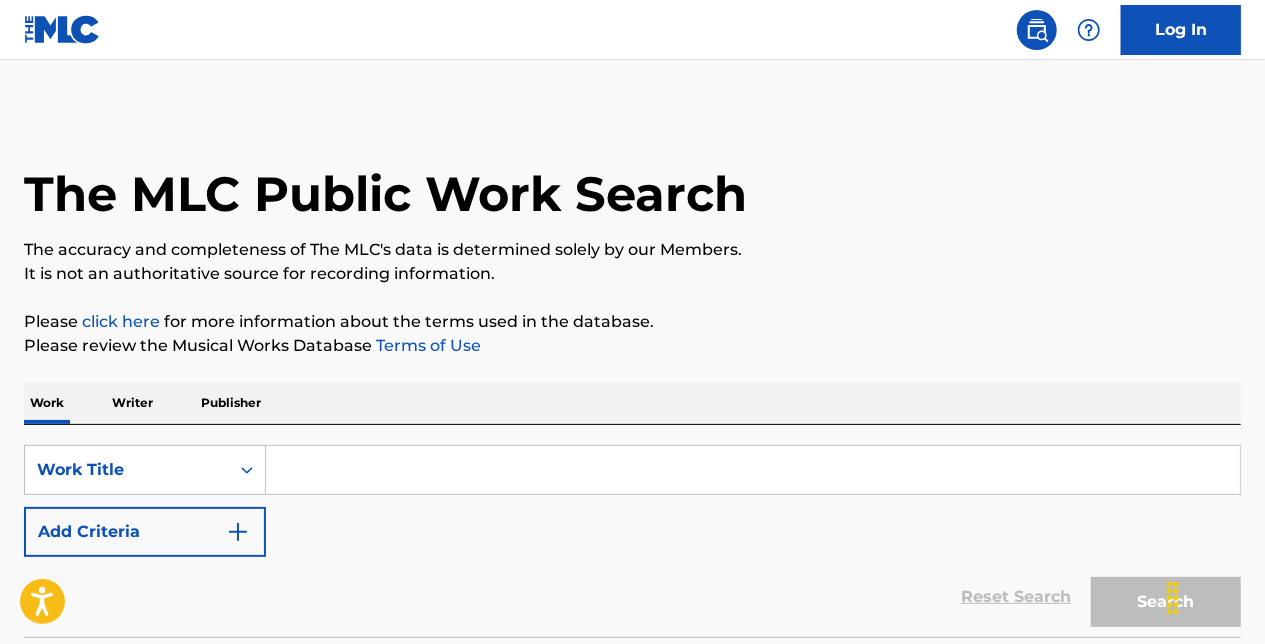 click on "Add Criteria" at bounding box center [145, 532] 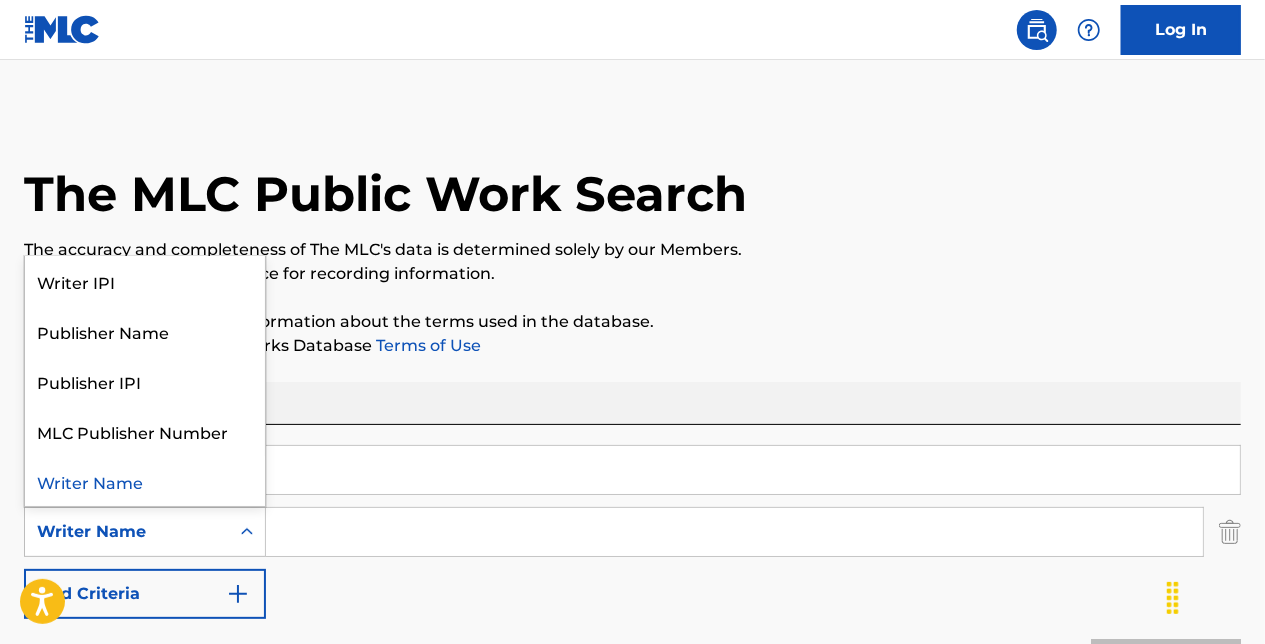 click on "Writer Name" at bounding box center (127, 532) 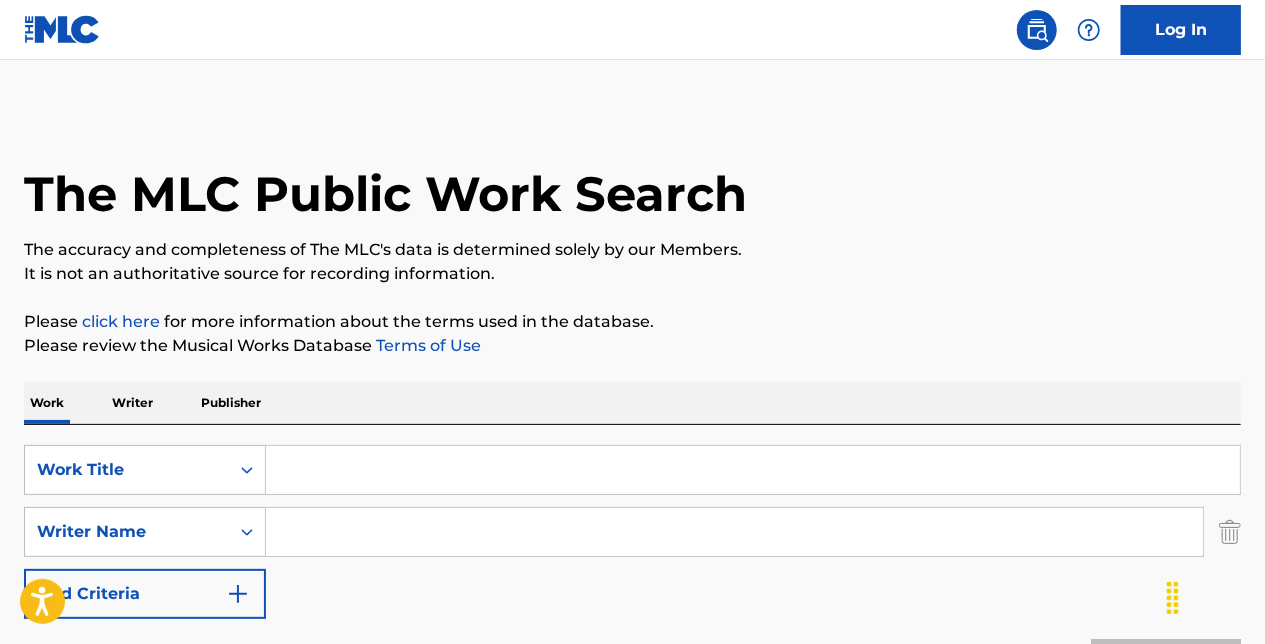 click on "Writer Name" at bounding box center (127, 532) 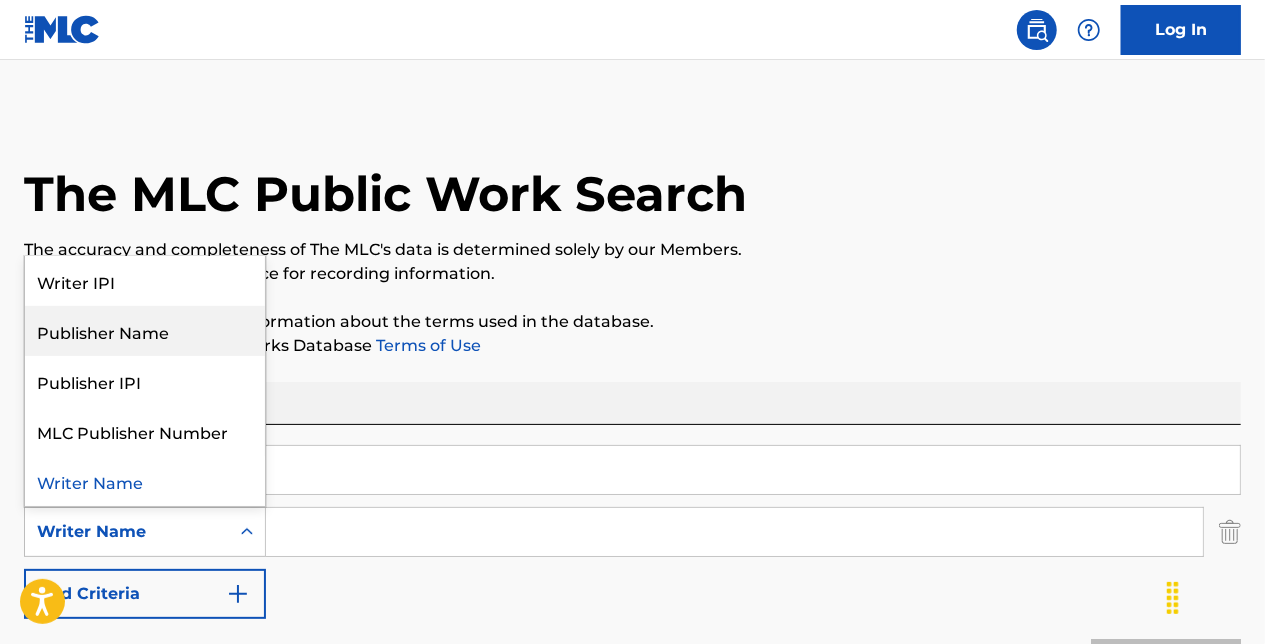 click on "Publisher Name" at bounding box center [145, 331] 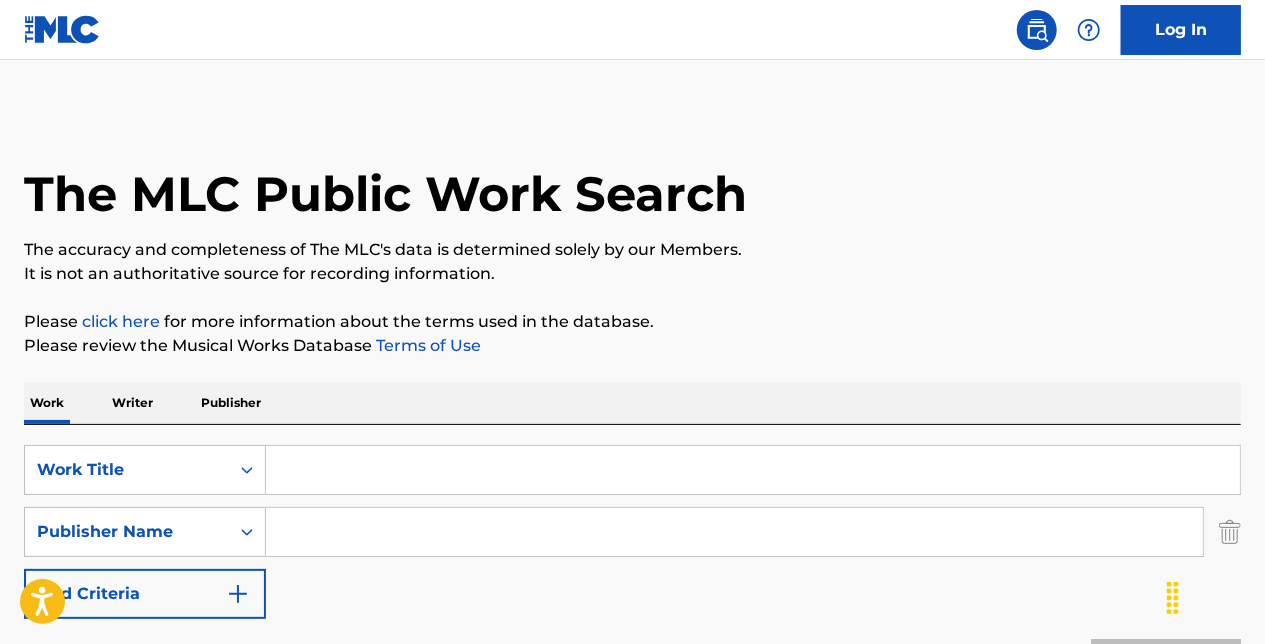 click at bounding box center [734, 532] 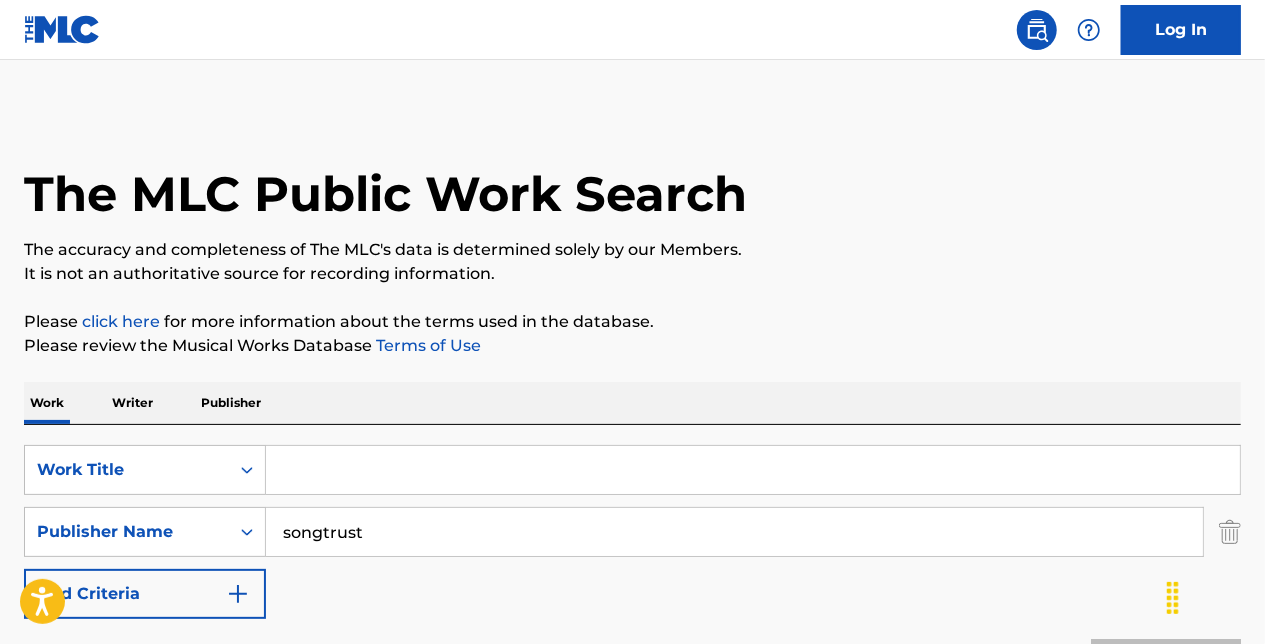 type on "songtrust" 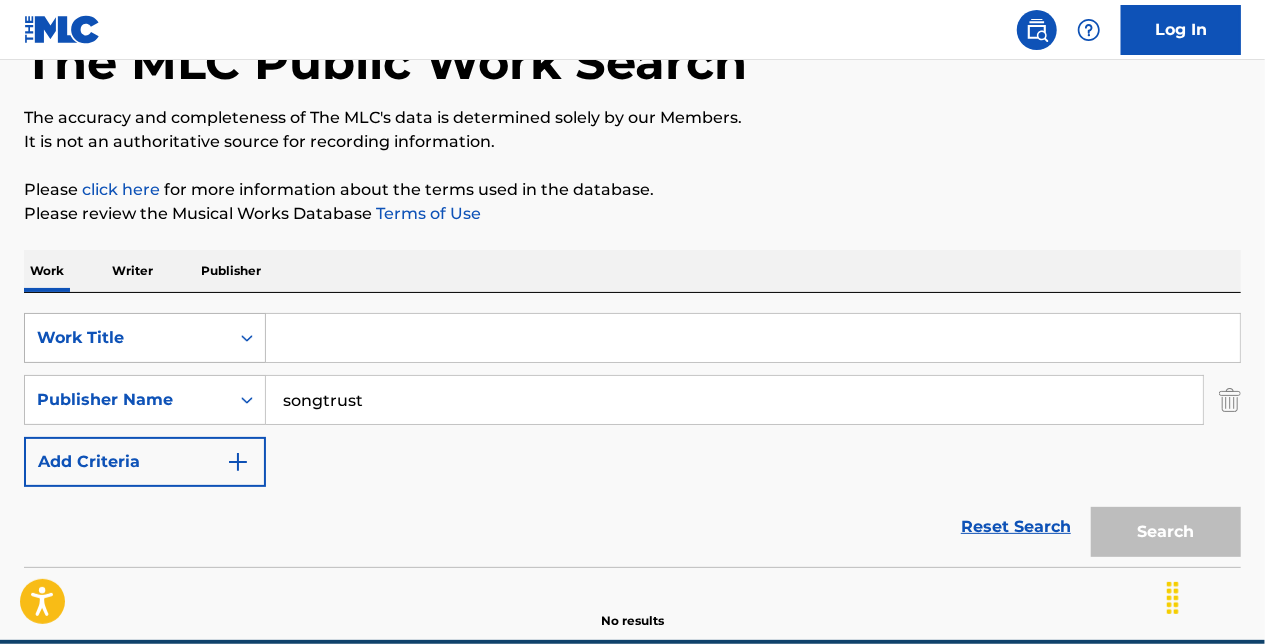 click on "Work Title" at bounding box center [145, 338] 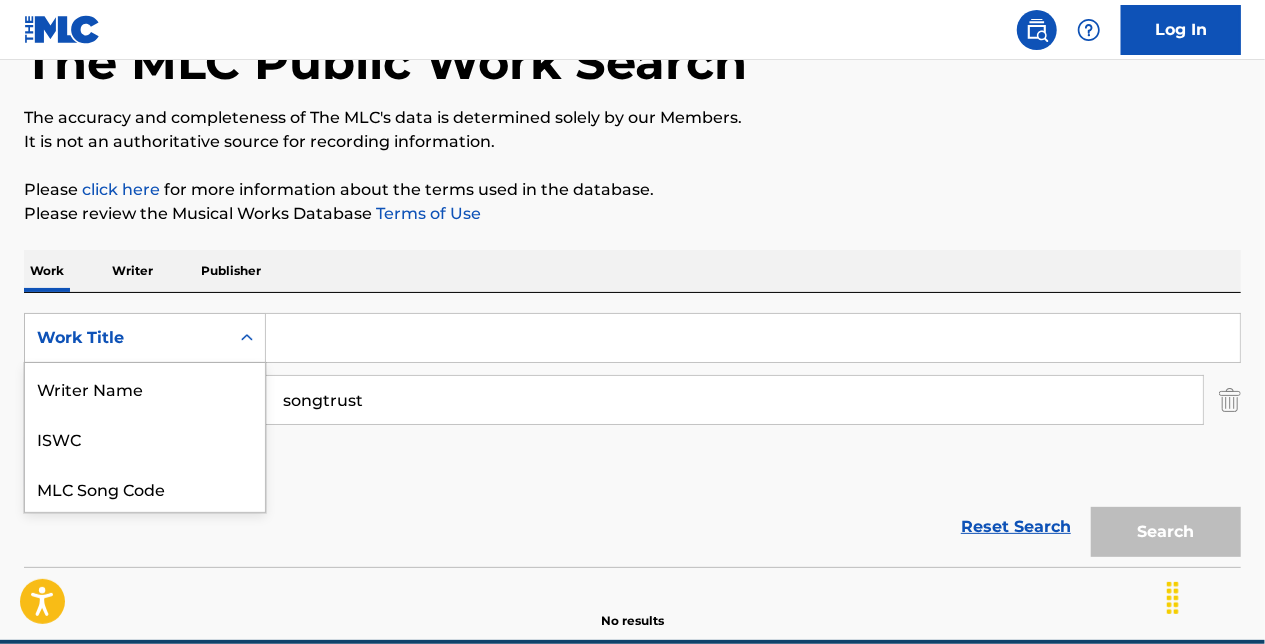 scroll, scrollTop: 151, scrollLeft: 0, axis: vertical 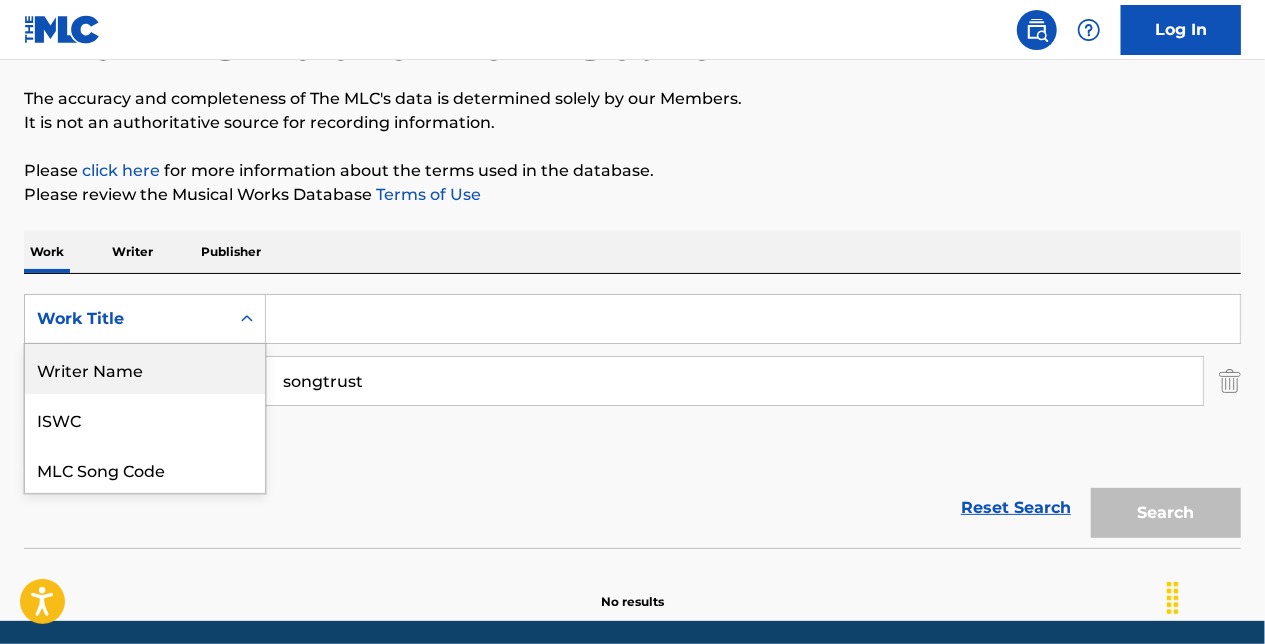 click on "Writer Name" at bounding box center (145, 369) 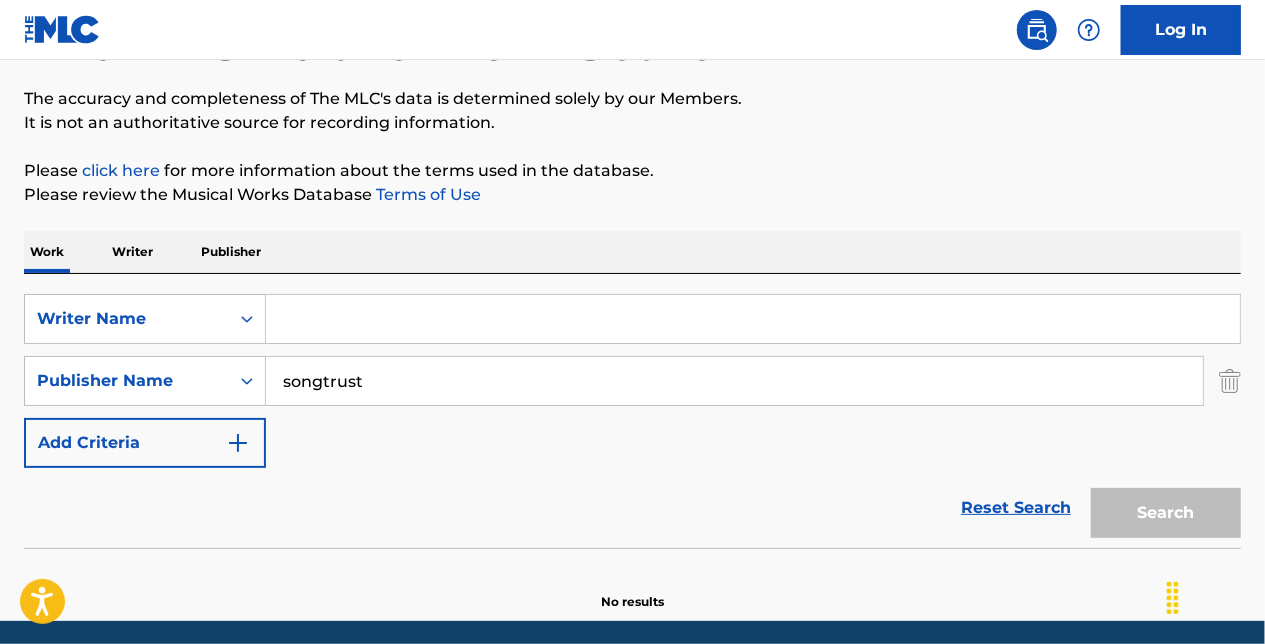 click at bounding box center [753, 319] 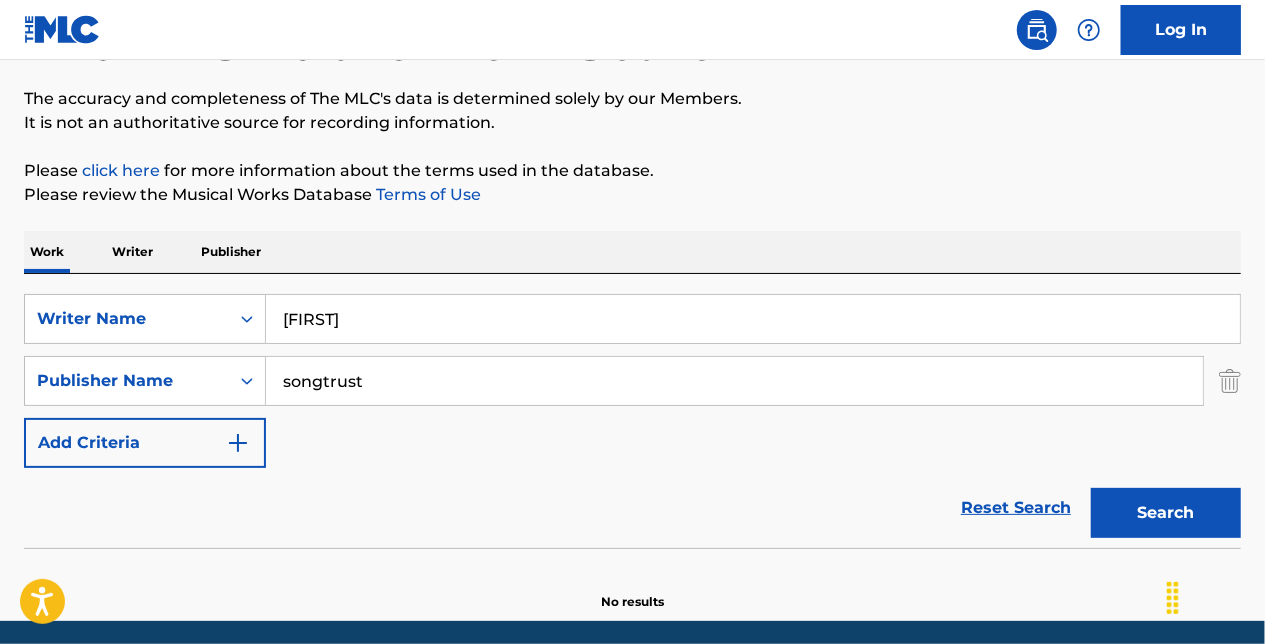 type on "[FIRST]" 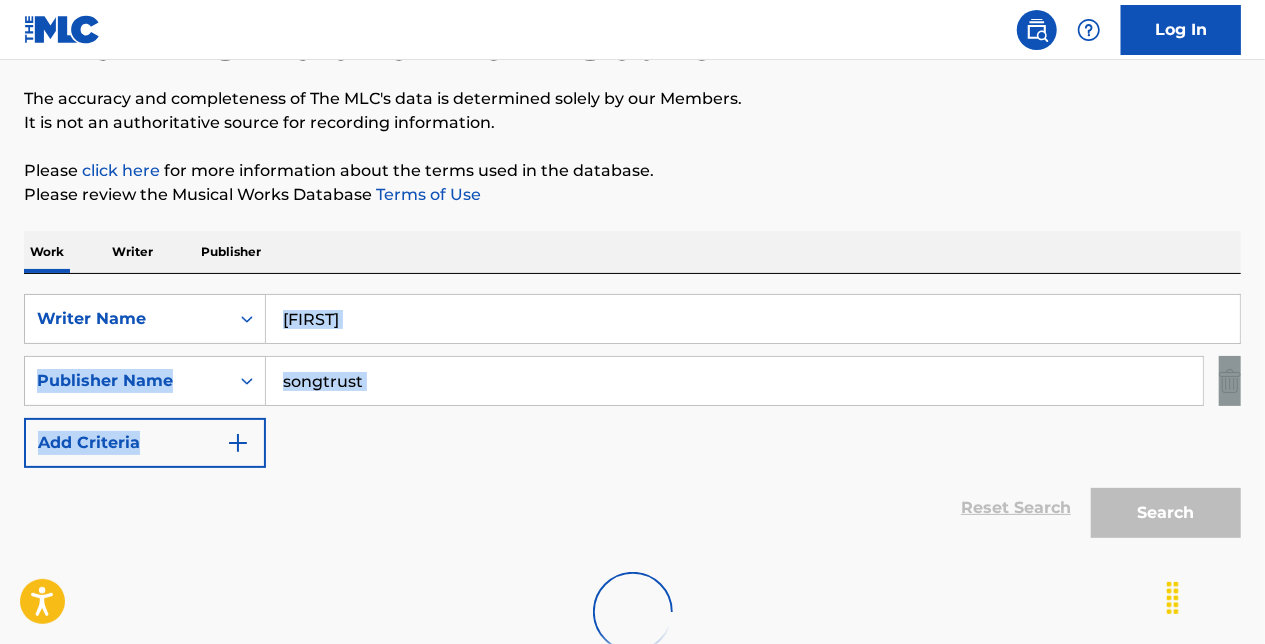 drag, startPoint x: 805, startPoint y: 441, endPoint x: 981, endPoint y: 291, distance: 231.24878 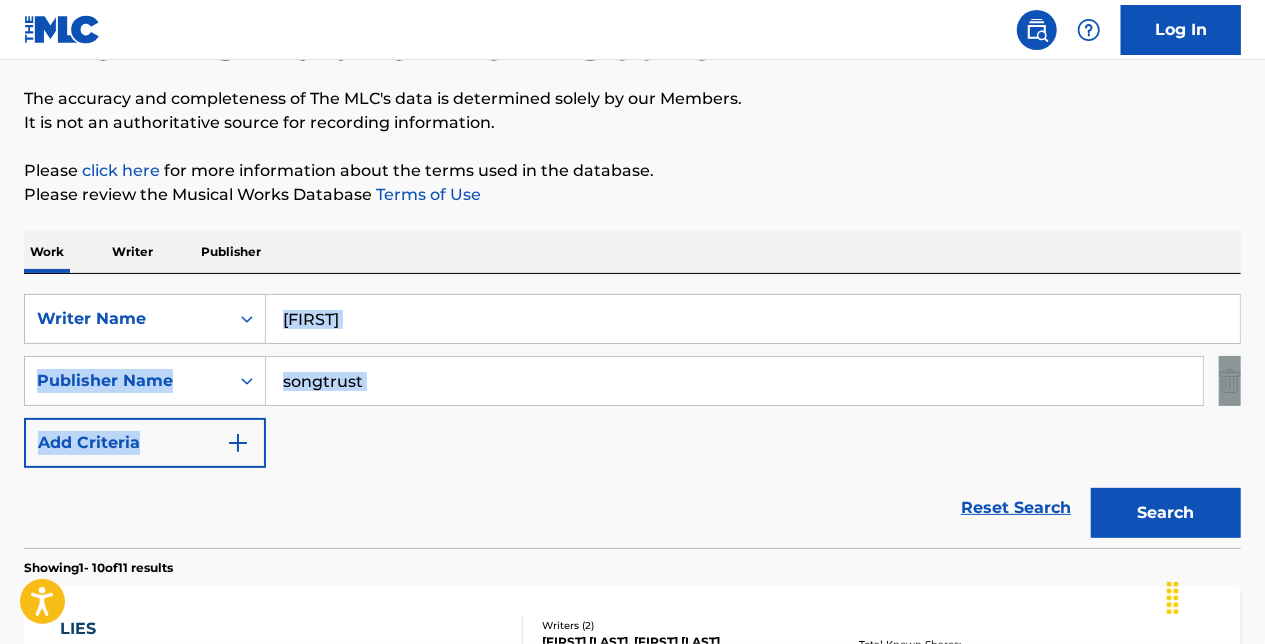 drag, startPoint x: 981, startPoint y: 291, endPoint x: 780, endPoint y: 384, distance: 221.47235 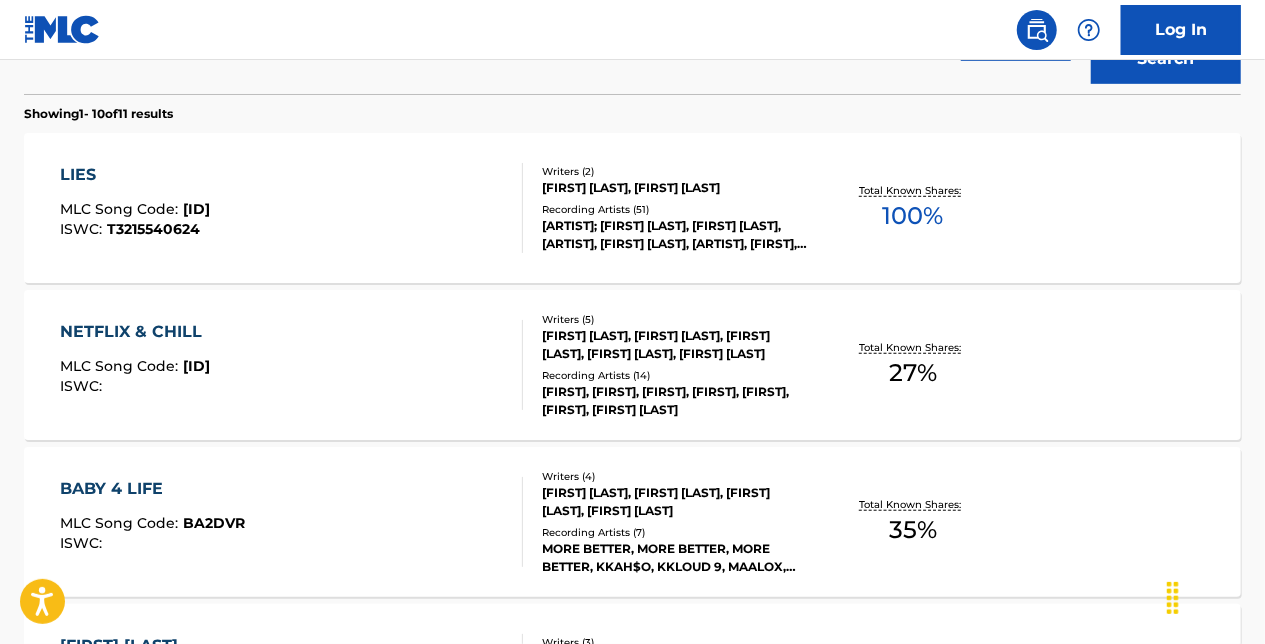 scroll, scrollTop: 631, scrollLeft: 0, axis: vertical 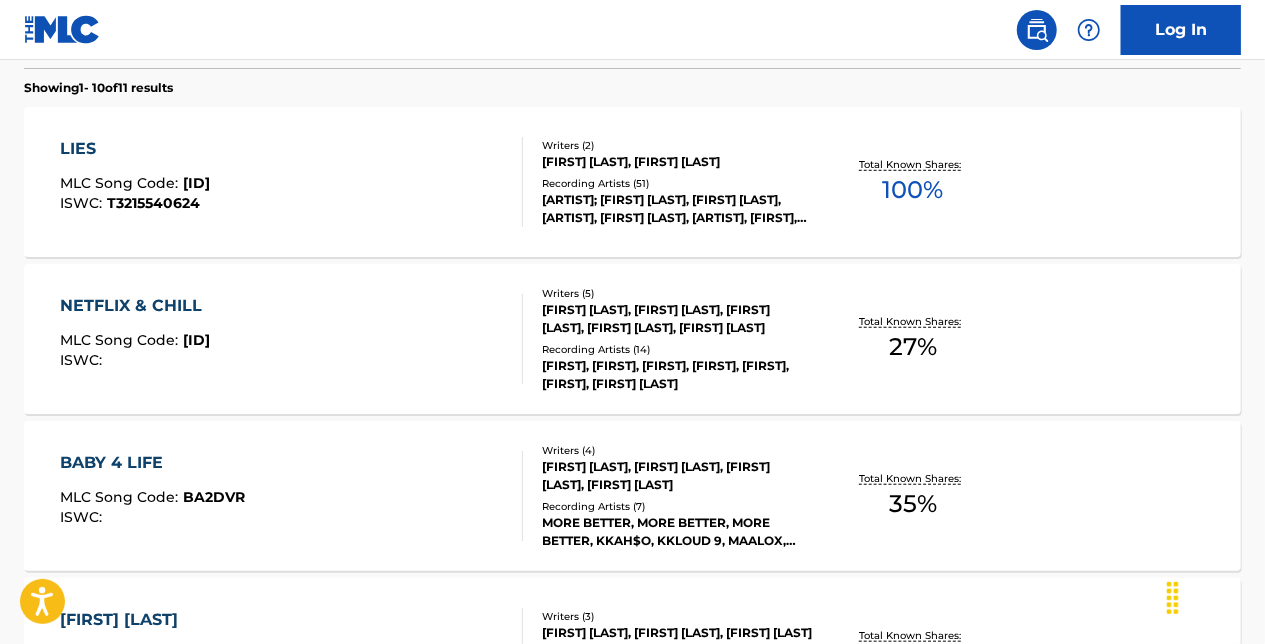click on "Total Known Shares: 100 %" at bounding box center [913, 182] 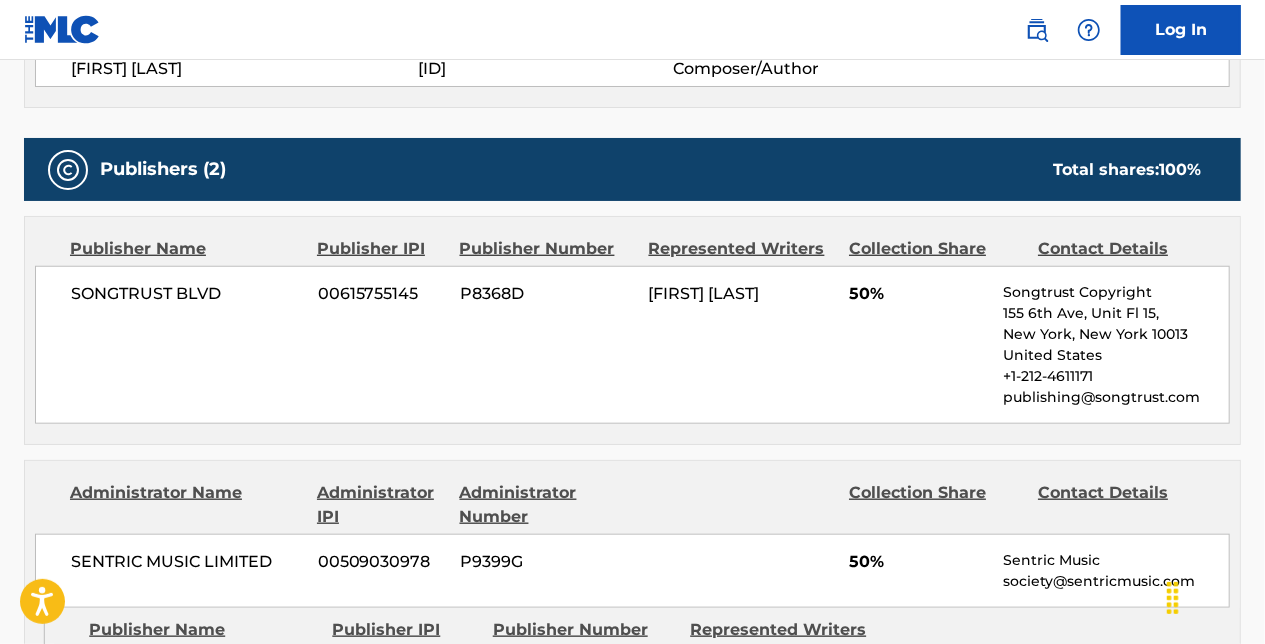 scroll, scrollTop: 770, scrollLeft: 0, axis: vertical 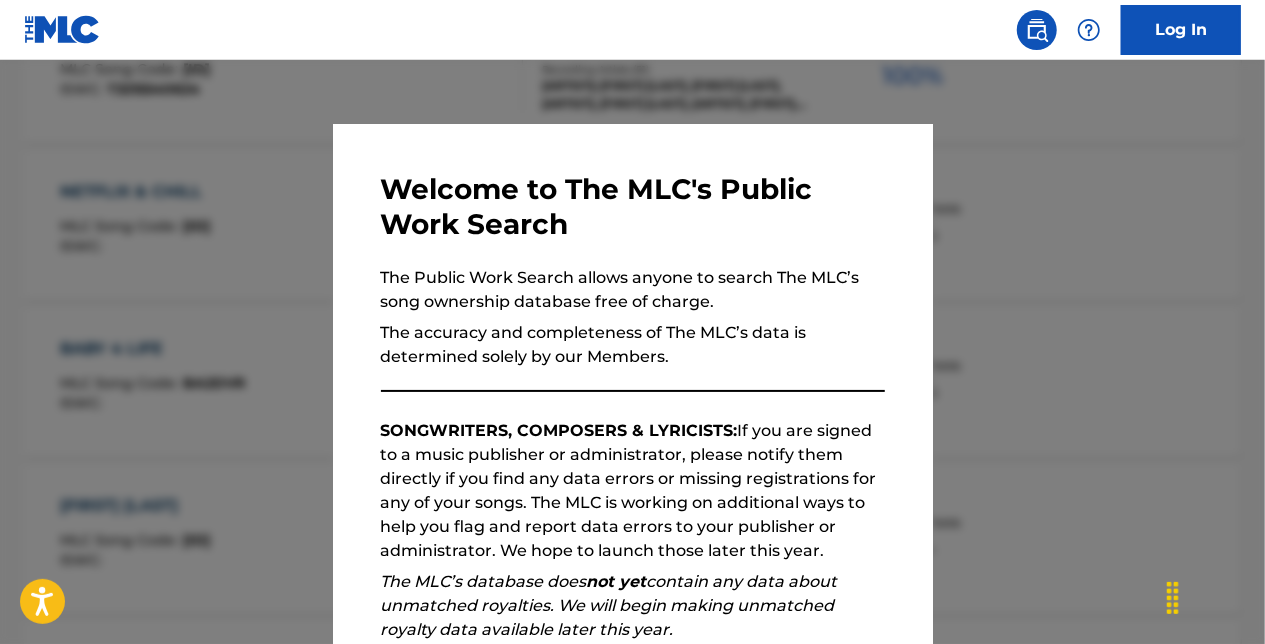 click on "Welcome to The MLC's Public Work Search The Public Work Search allows anyone to search The MLC’s song ownership database free of charge. The accuracy and completeness of The MLC’s data is determined solely by our Members. SONGWRITERS, COMPOSERS & LYRICISTS:  If you are signed to a music publisher or administrator, please notify them directly if you find any data errors or missing registrations for any of your songs. The MLC is working on additional ways to help you flag and report data errors to your publisher or administrator. We hope to launch those later this year. The MLC’s database does  not yet  contain any data about unmatched royalties. We will begin making unmatched royalty data available later this year. Please review the   Musical Works Database Terms of Use If you have any questions, please  contact us . Subscribe to our monthly newsletter! This message will reappear one week after it is closed. Continue" at bounding box center [633, 519] 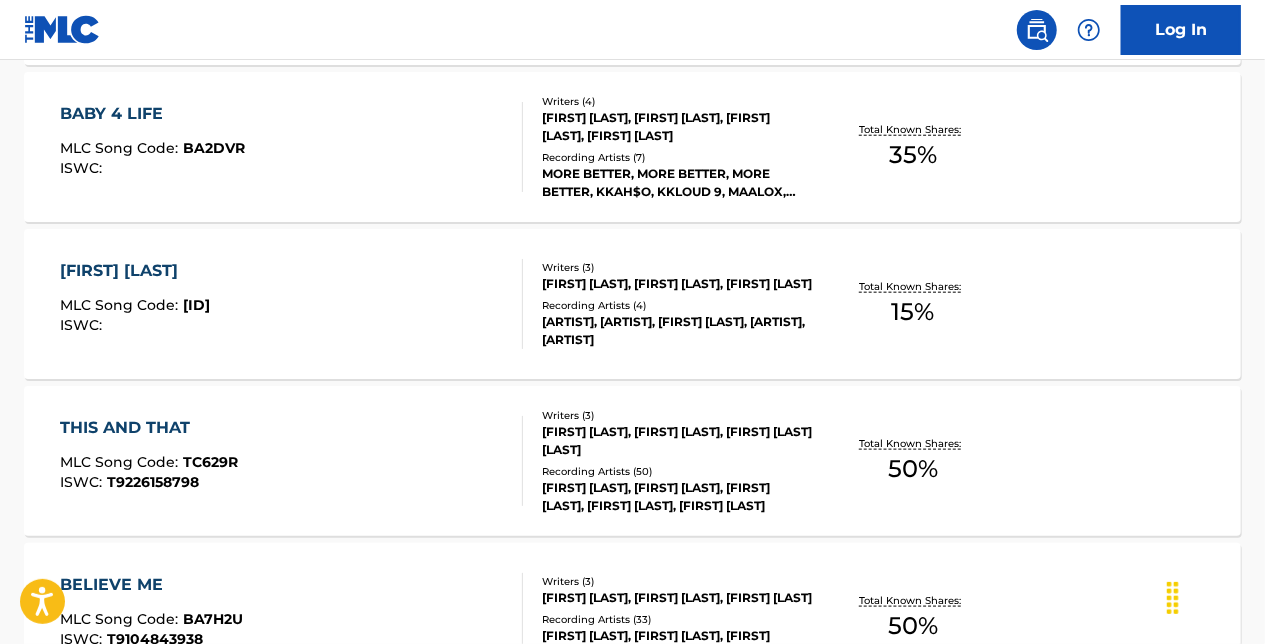 scroll, scrollTop: 1185, scrollLeft: 0, axis: vertical 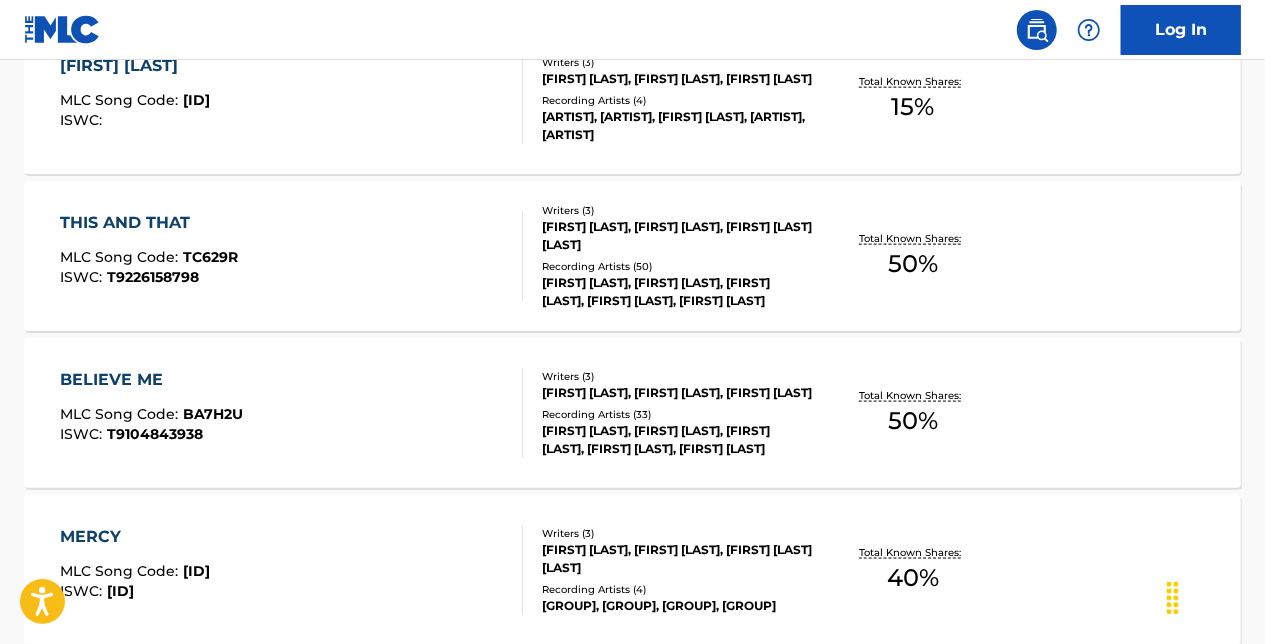 click on "THIS AND THAT MLC Song Code : TC629R ISWC : [ID]" at bounding box center (292, 256) 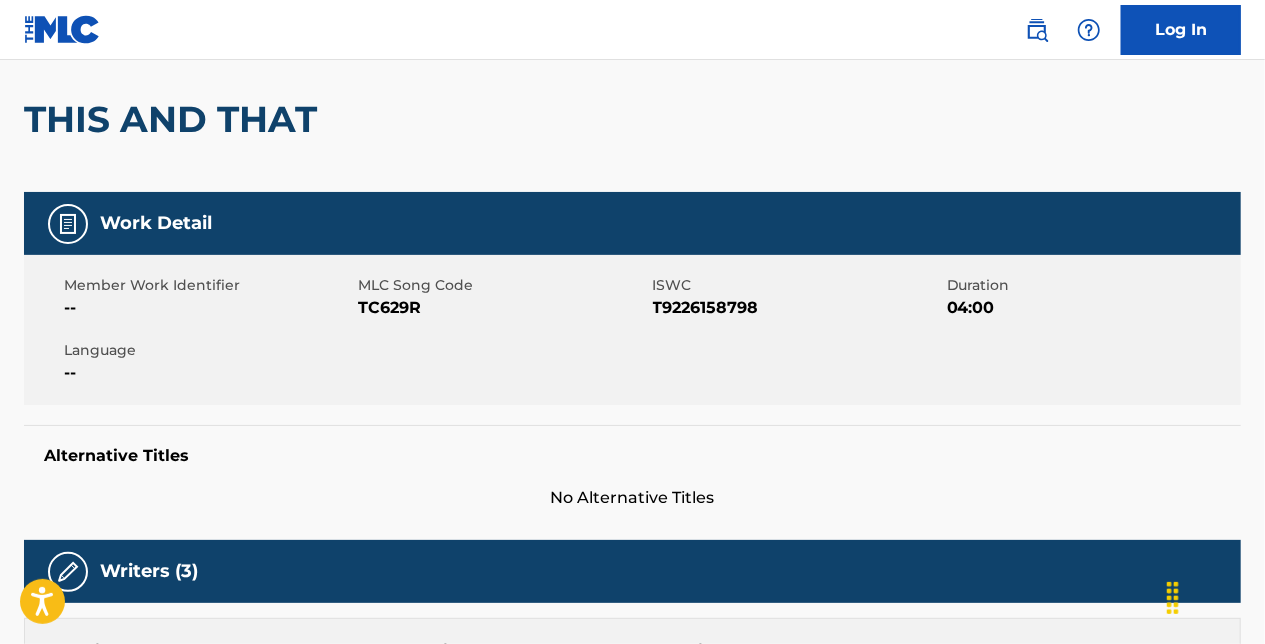 scroll, scrollTop: 160, scrollLeft: 0, axis: vertical 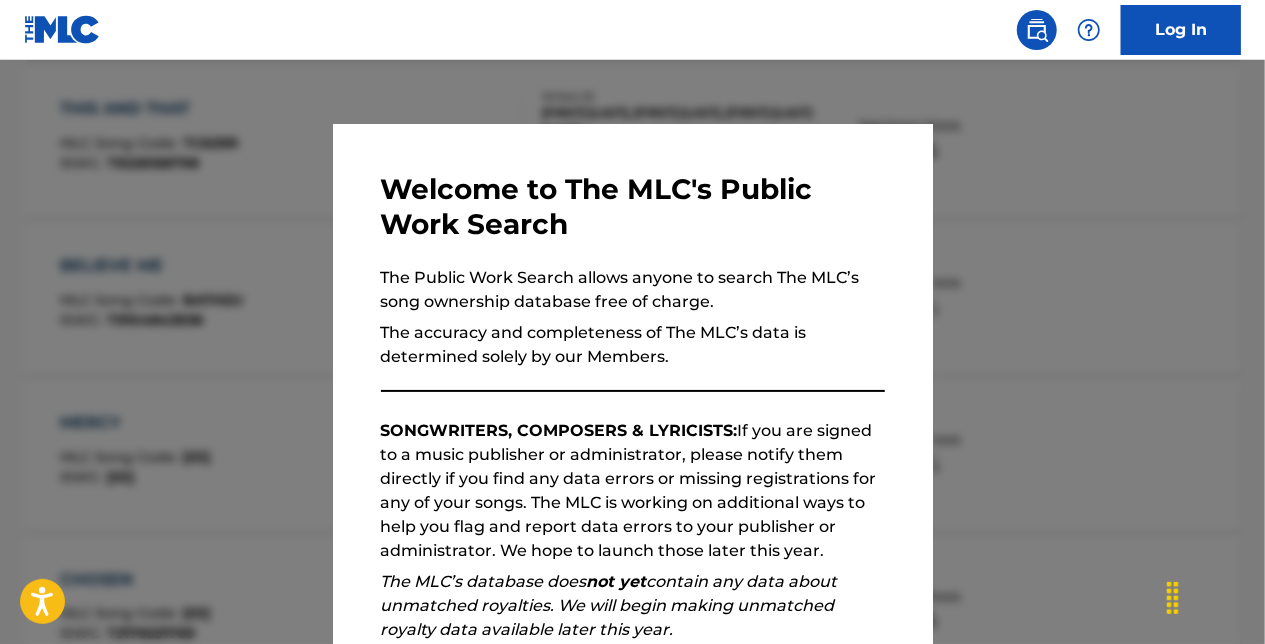 click at bounding box center (632, 382) 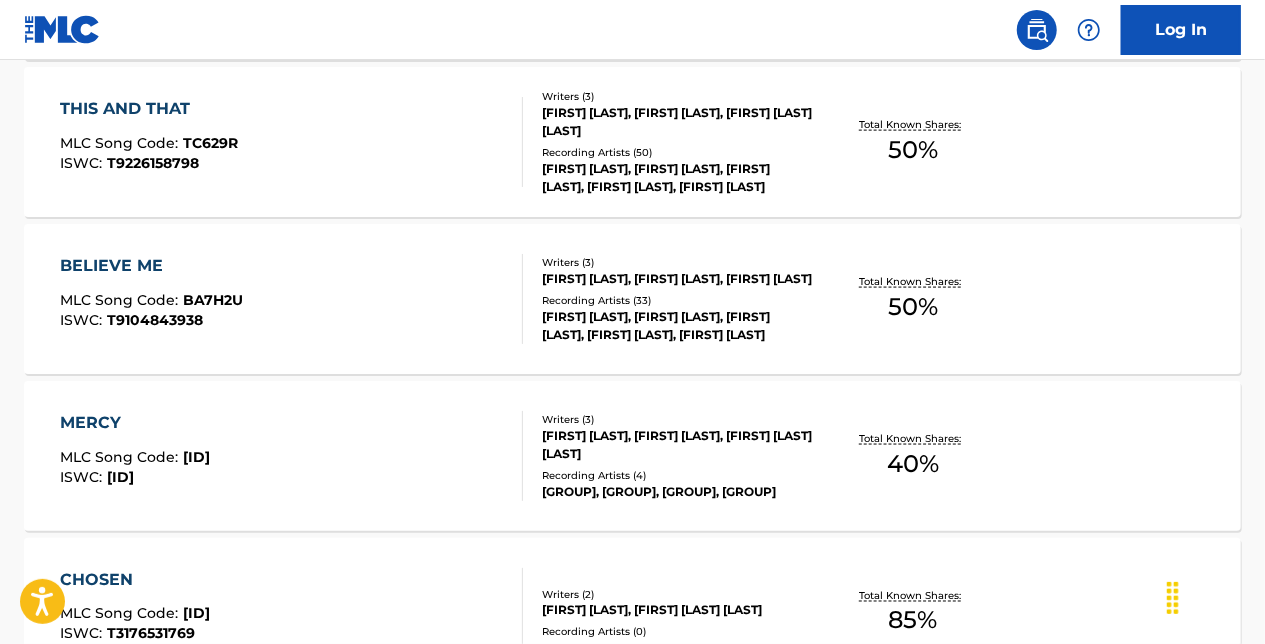 click on "BELIEVE ME MLC Song Code : BA7H2U ISWC : [ID]" at bounding box center (292, 299) 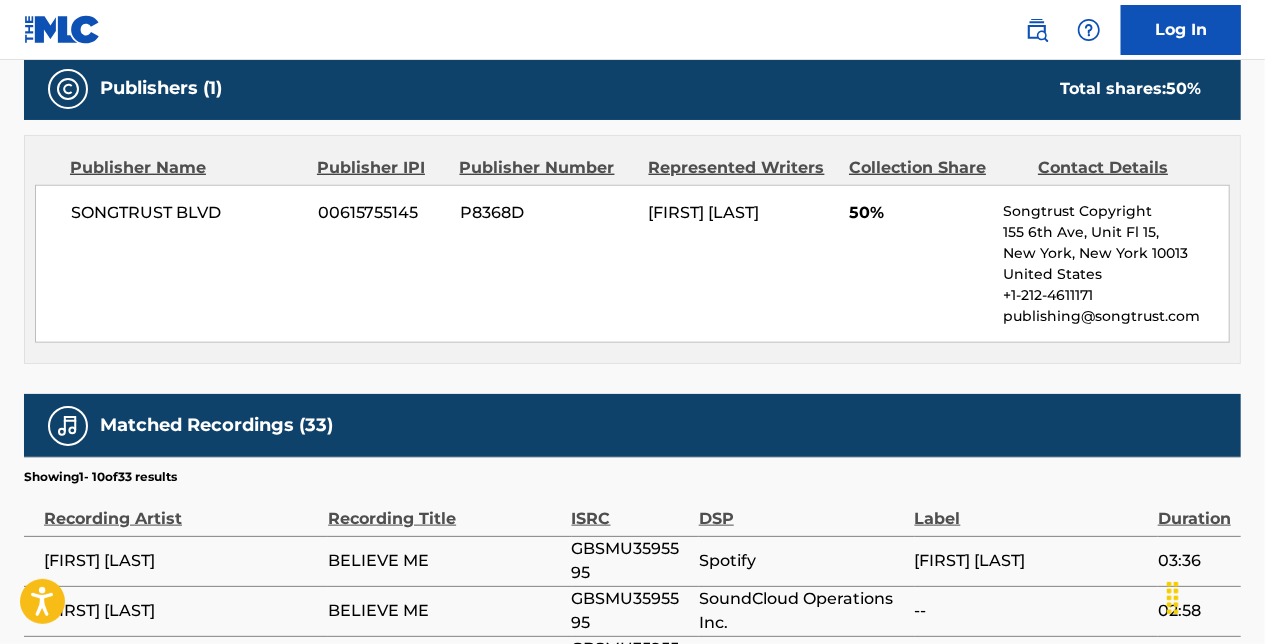 scroll, scrollTop: 880, scrollLeft: 0, axis: vertical 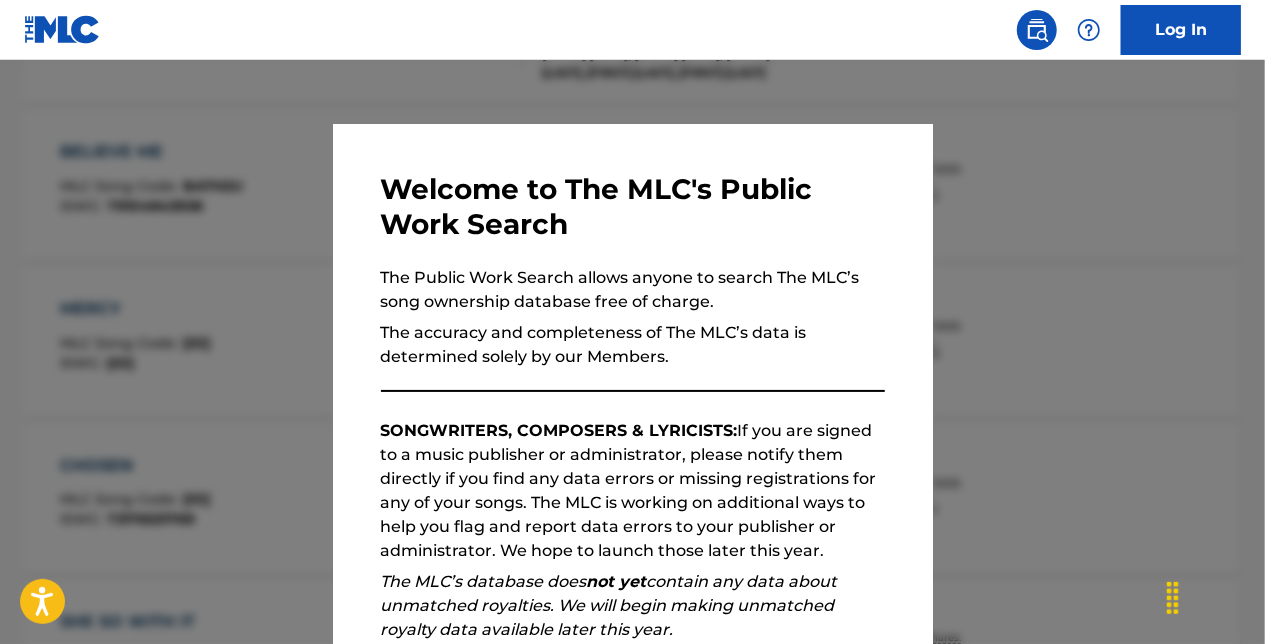 click at bounding box center [632, 382] 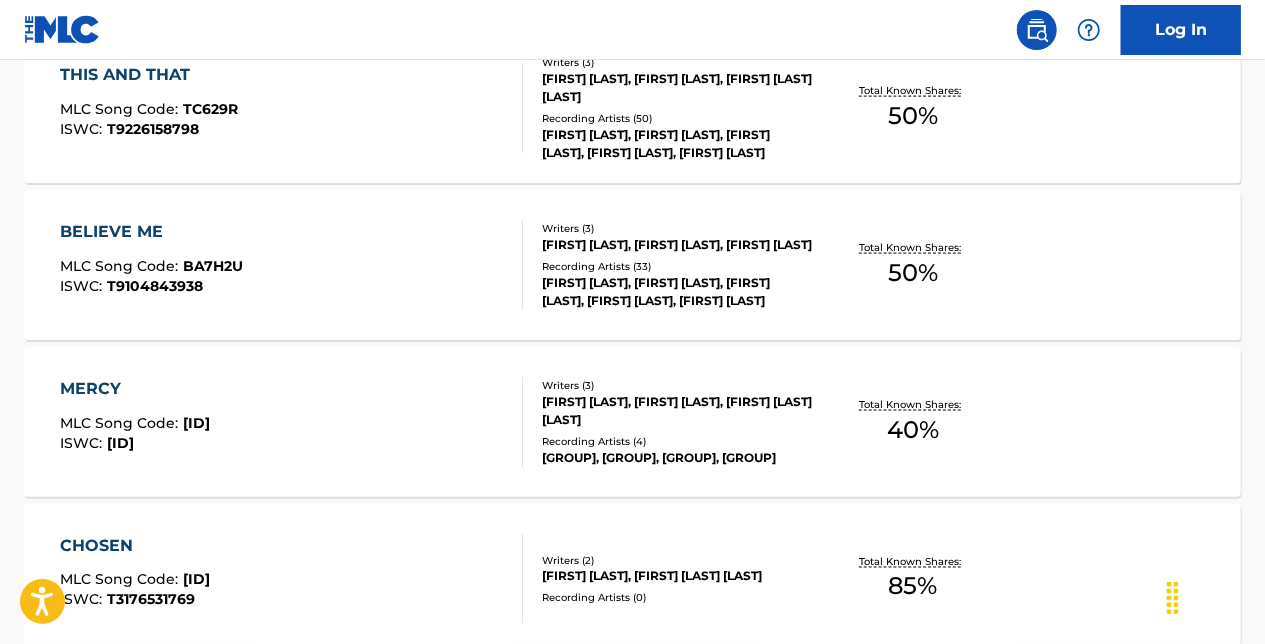 scroll, scrollTop: 1293, scrollLeft: 0, axis: vertical 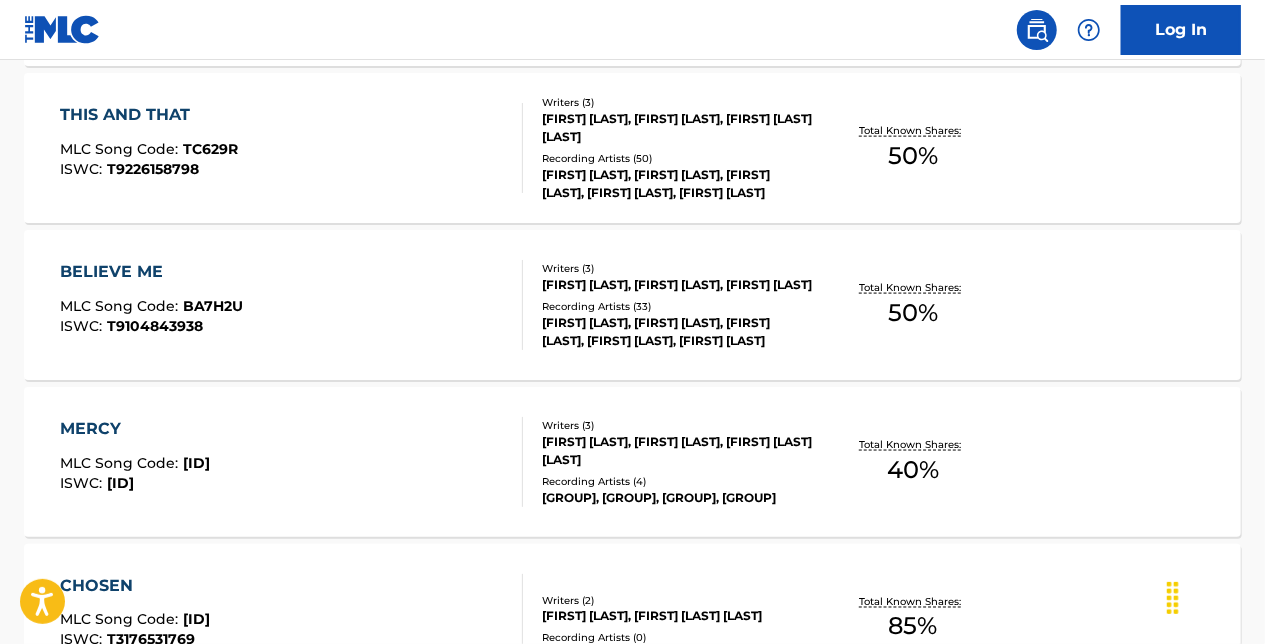click on "MLC Song Code :" at bounding box center [122, 149] 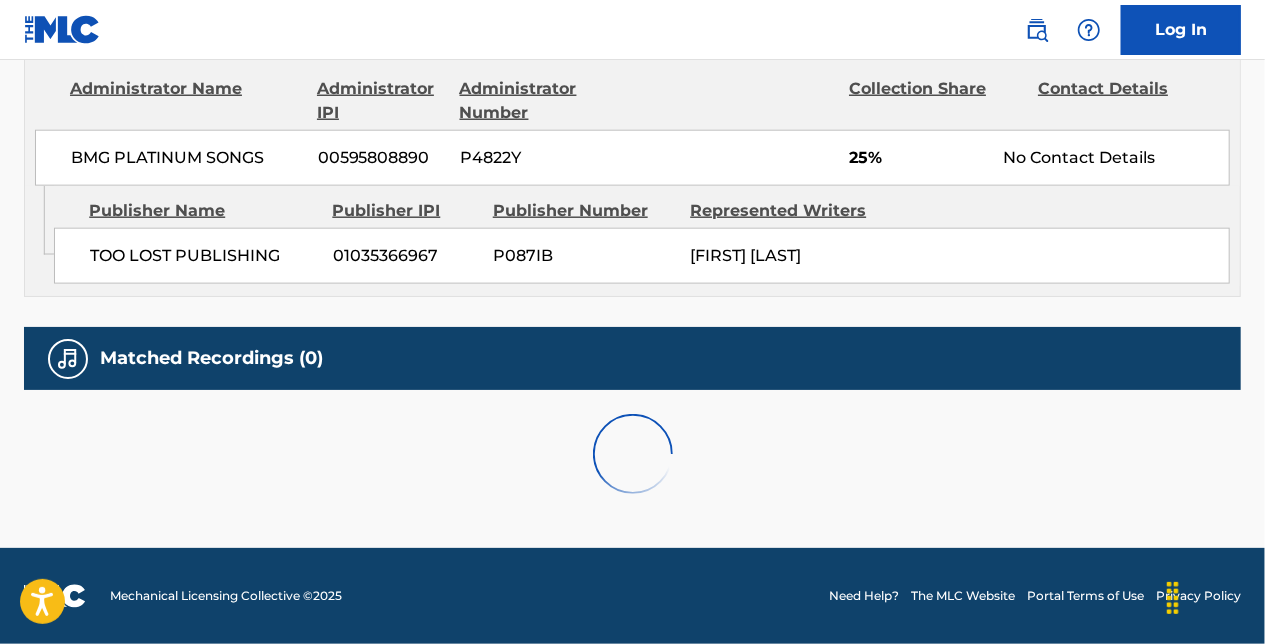 scroll, scrollTop: 0, scrollLeft: 0, axis: both 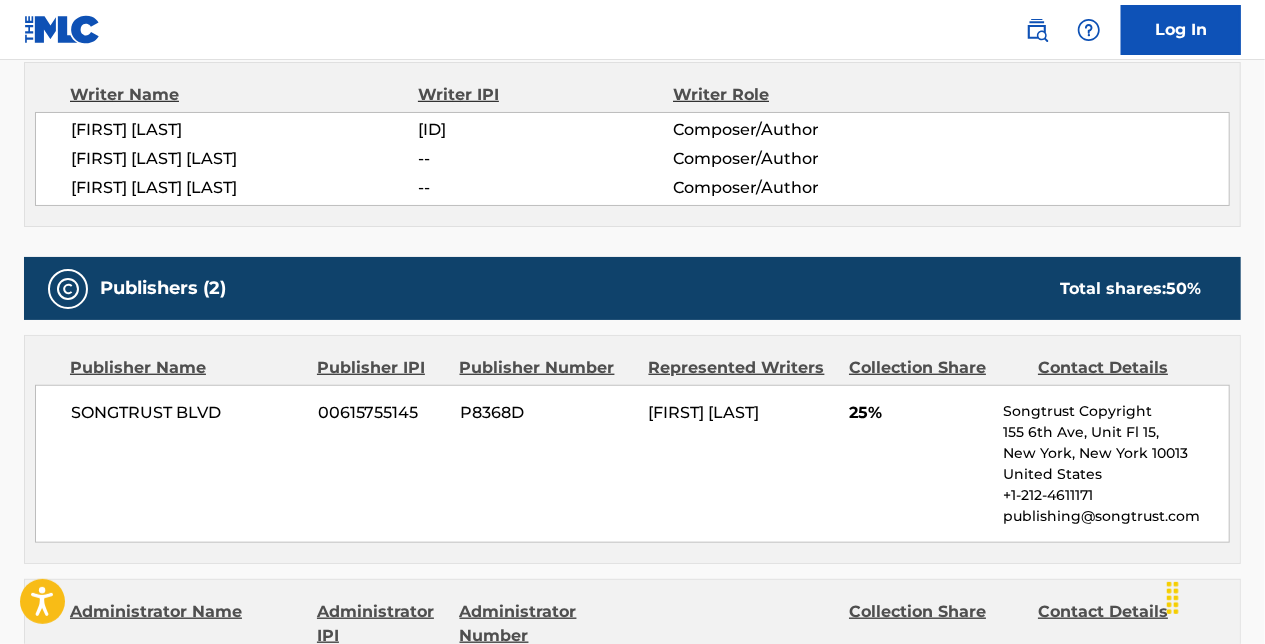 click on "[FIRST] [LAST]" at bounding box center (244, 130) 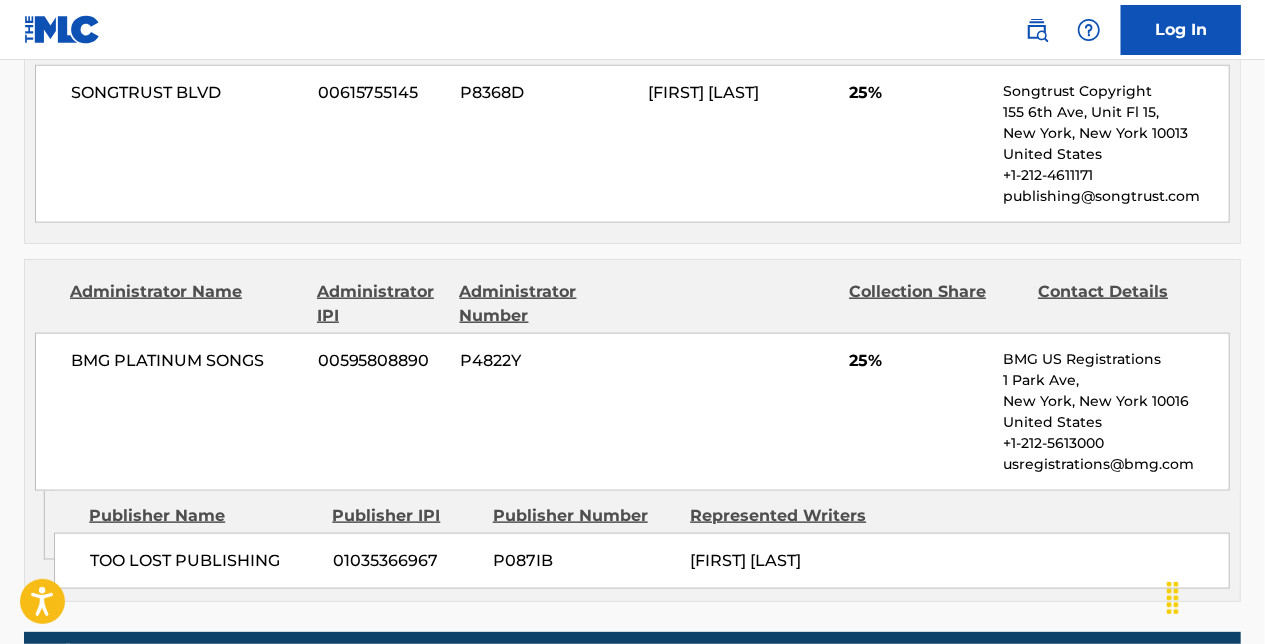 scroll, scrollTop: 1000, scrollLeft: 0, axis: vertical 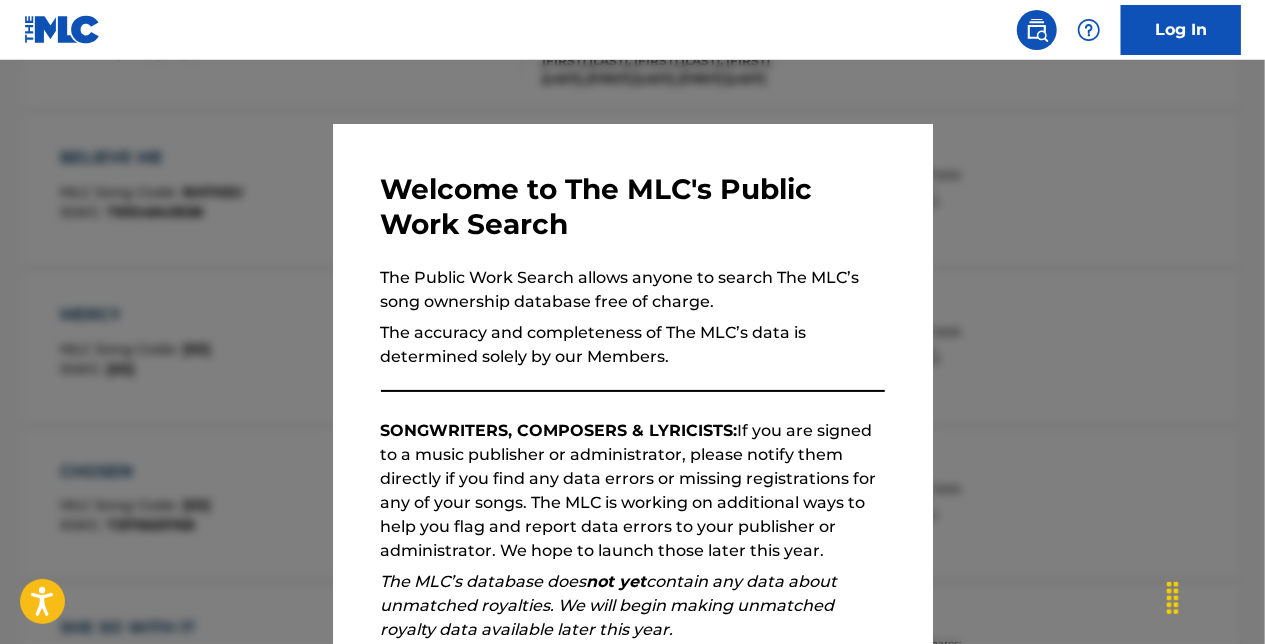 click at bounding box center (632, 382) 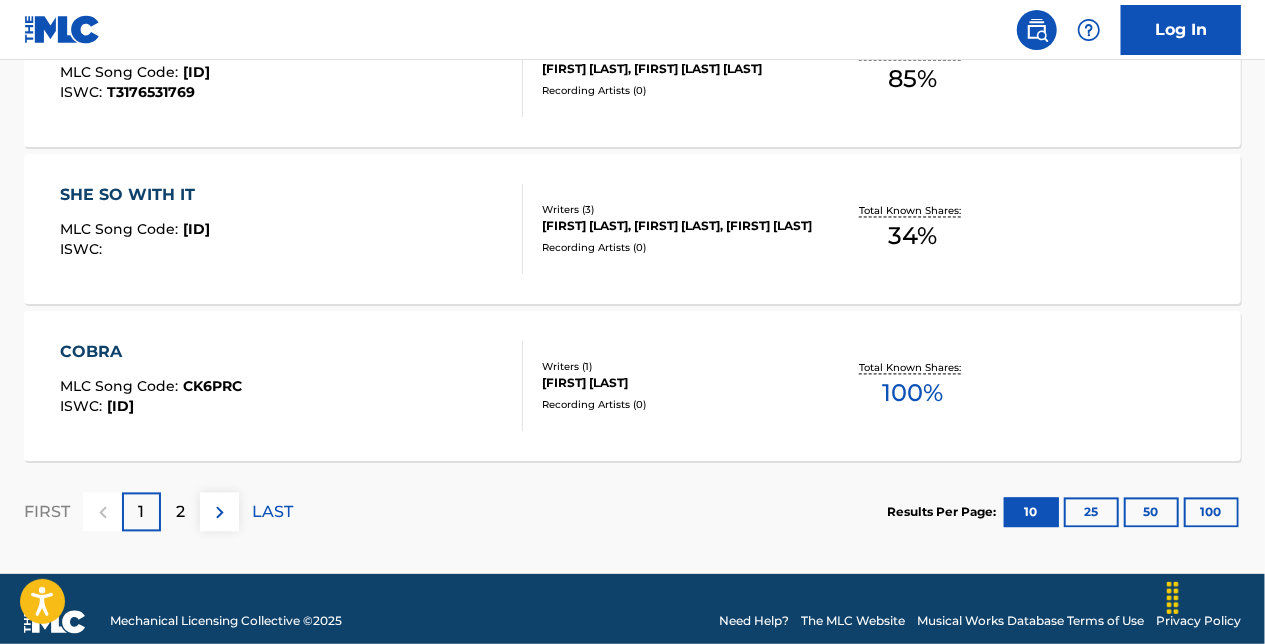scroll, scrollTop: 1847, scrollLeft: 0, axis: vertical 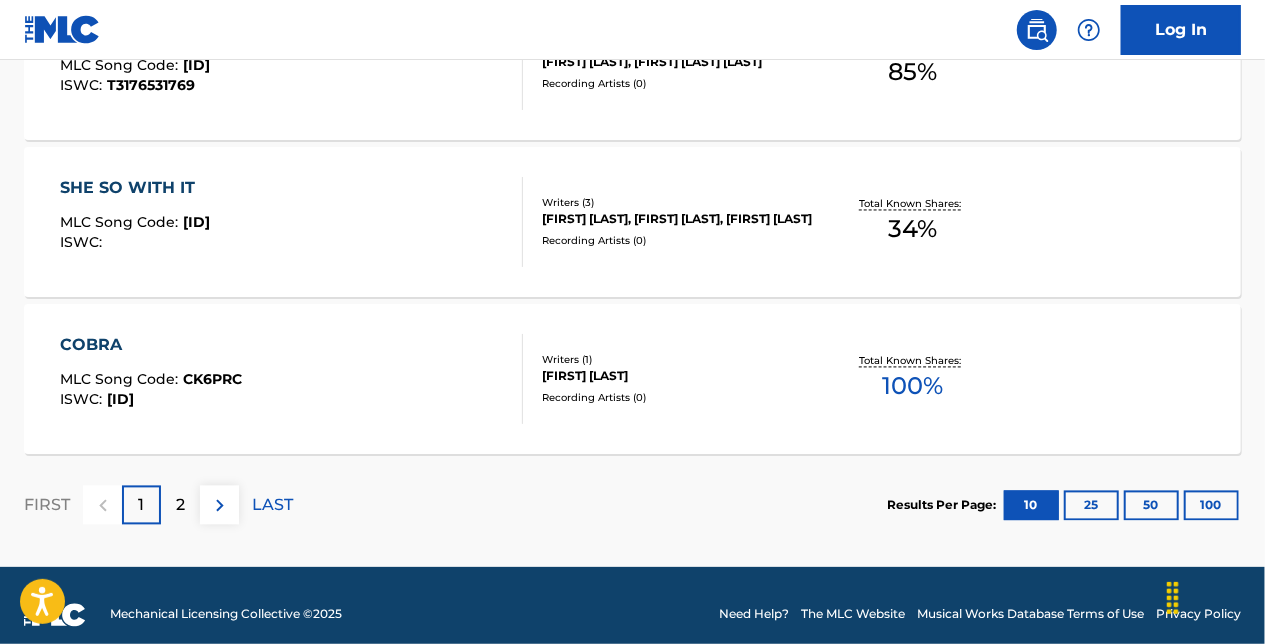 click on "SHE SO WITH IT MLC Song Code : S68XFK ISWC :" at bounding box center [292, 222] 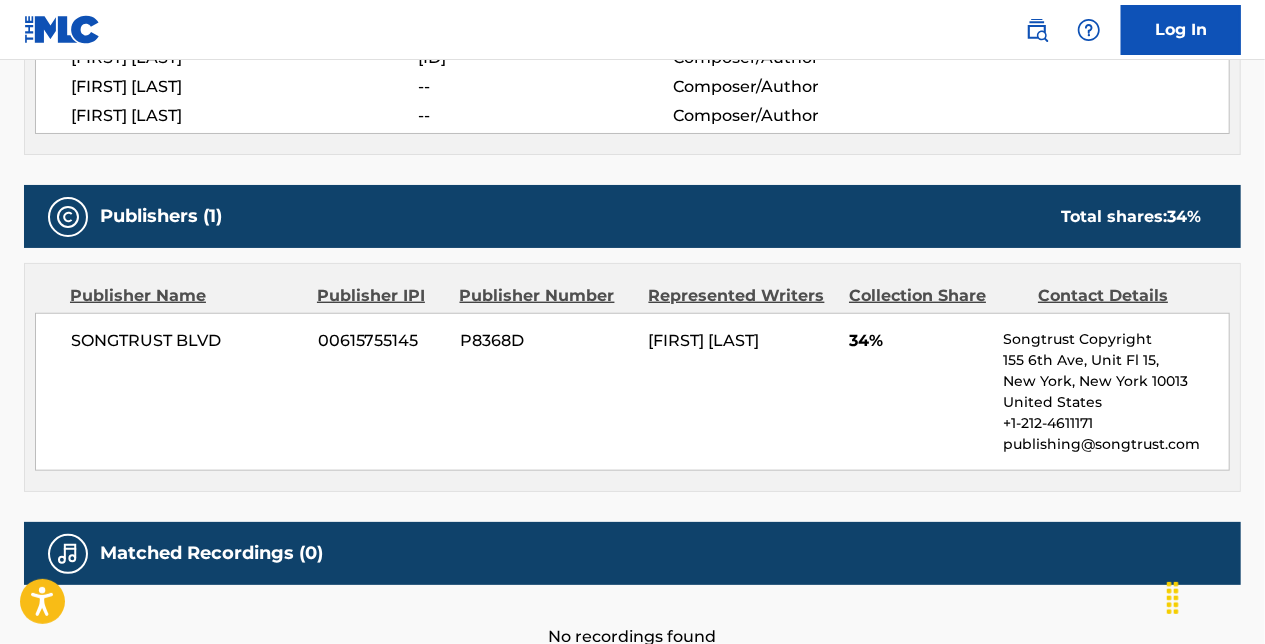 scroll, scrollTop: 840, scrollLeft: 0, axis: vertical 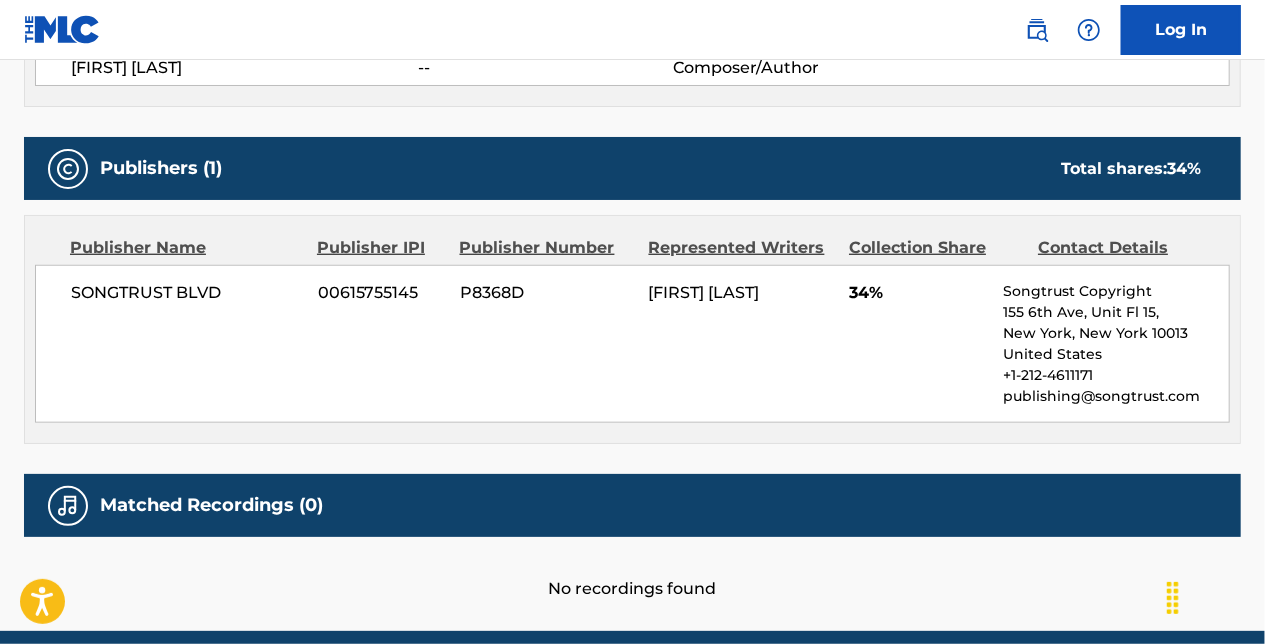 click on "SONGTRUST BLVD 00615755145 P8368D [FIRST] [LAST] 34% Songtrust Copyright 155 6th Ave, Unit Fl 15, [CITY], [STATE] [ZIP] [PHONE] publishing@songtrust.com" at bounding box center (632, 344) 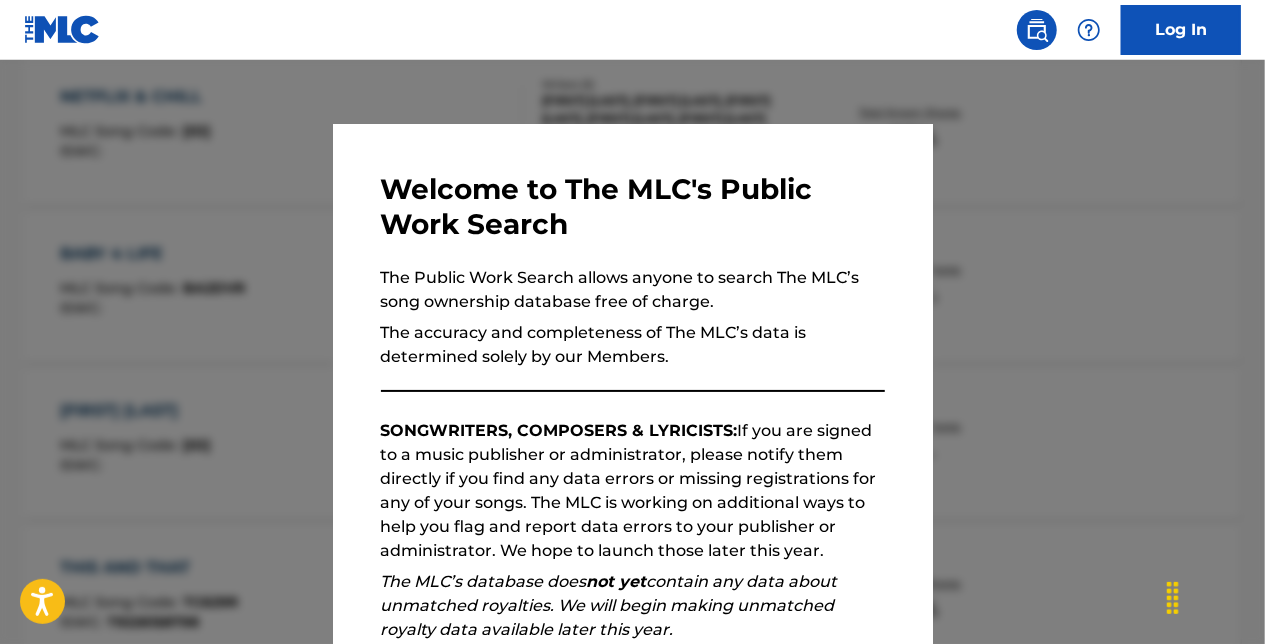 scroll, scrollTop: 1865, scrollLeft: 0, axis: vertical 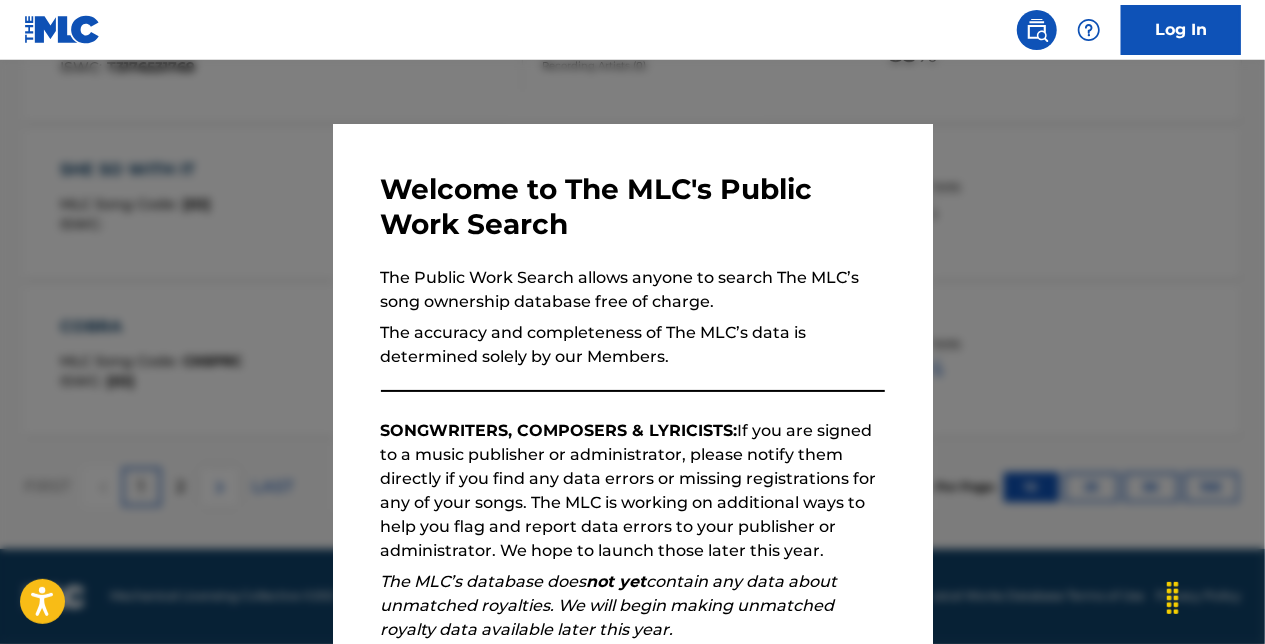 click at bounding box center (632, 382) 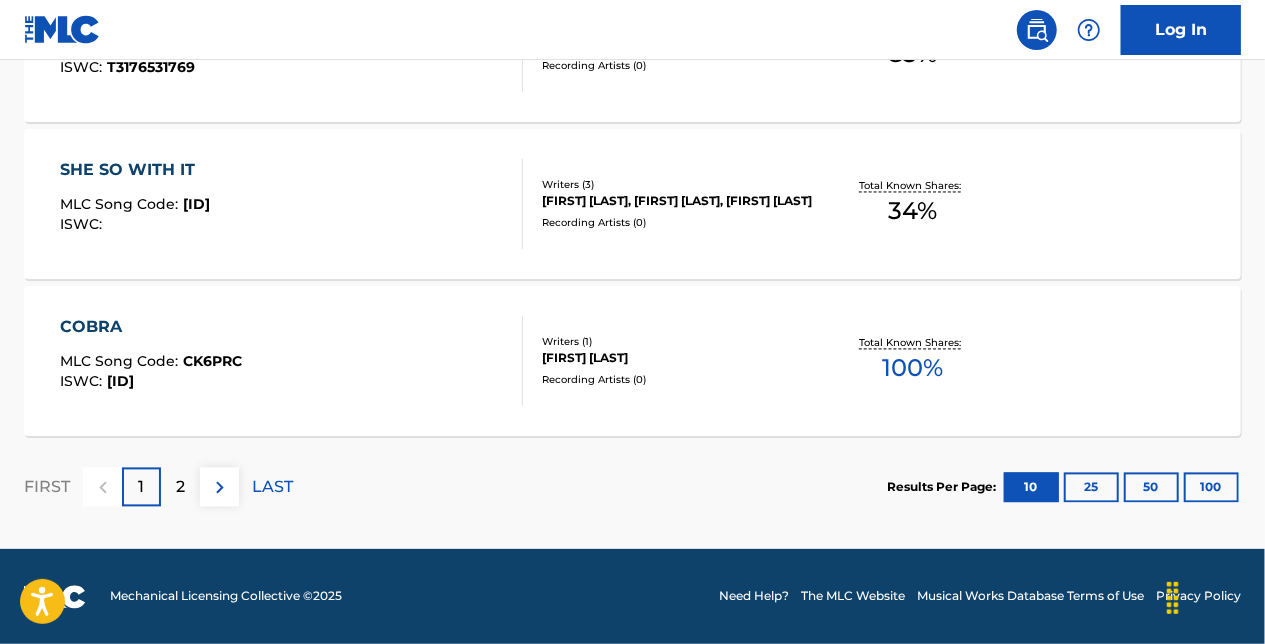 click on "2" at bounding box center [180, 488] 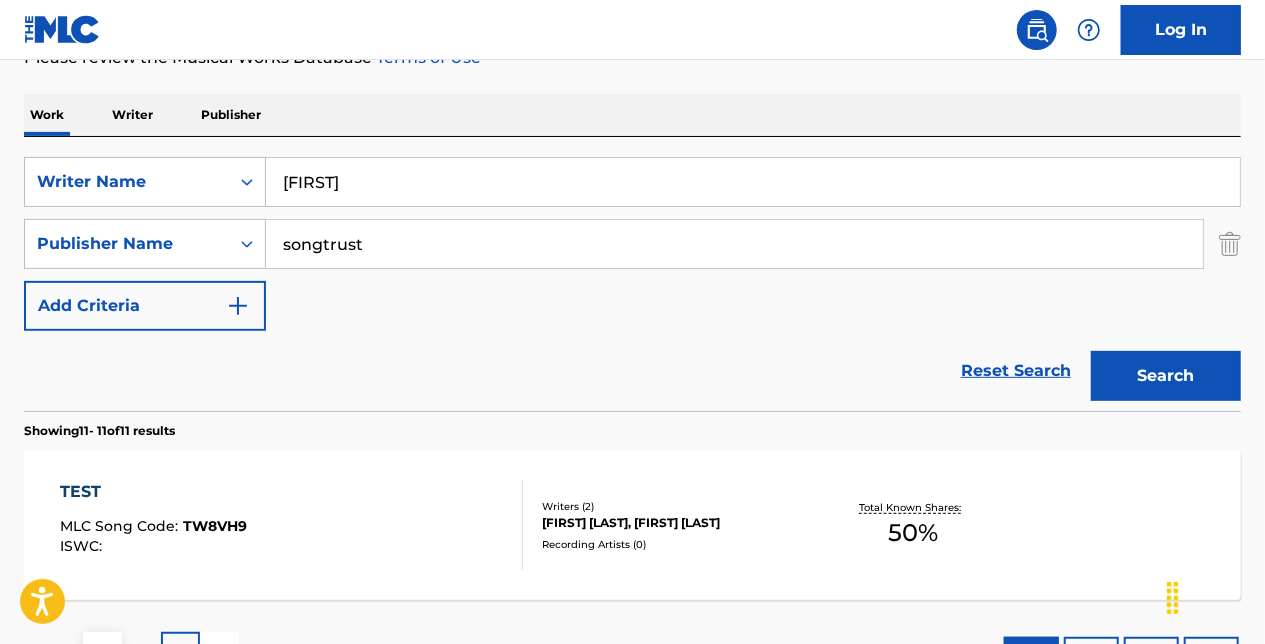 scroll, scrollTop: 452, scrollLeft: 0, axis: vertical 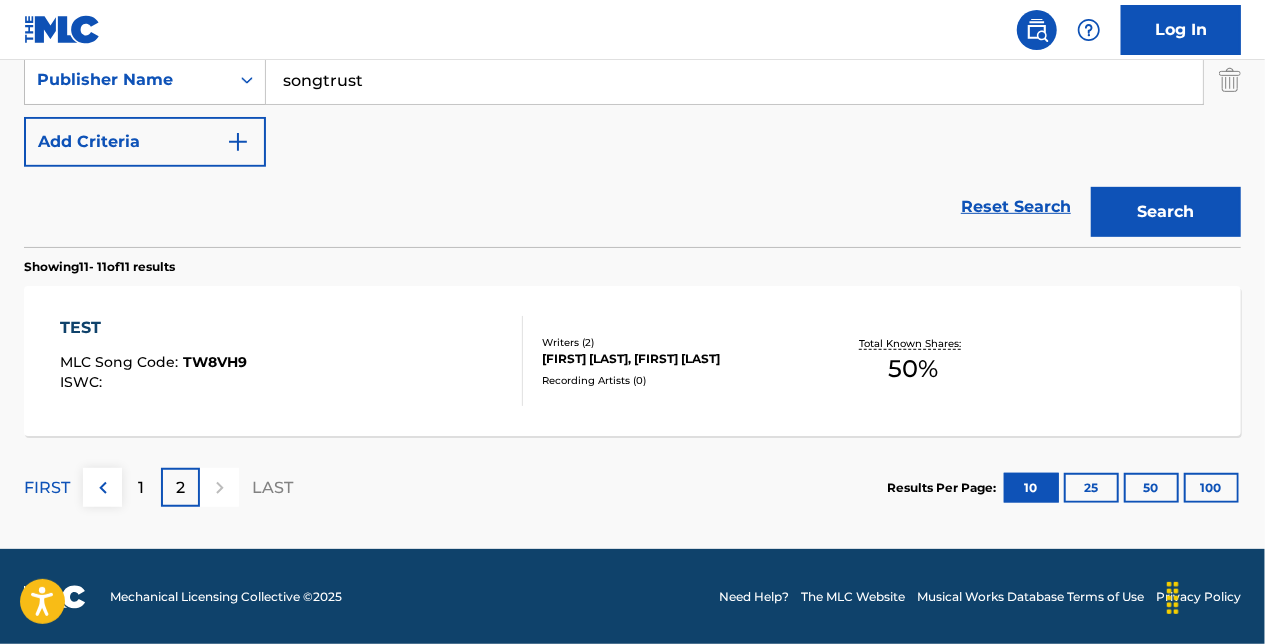 click on "1" at bounding box center (141, 487) 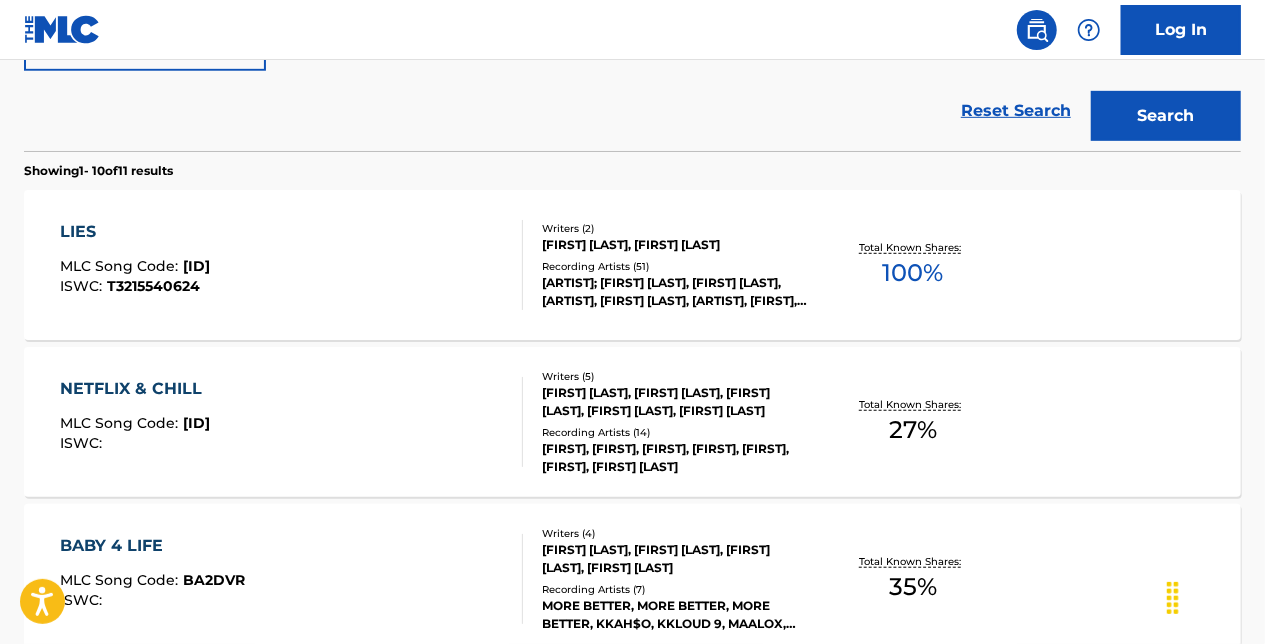 scroll, scrollTop: 545, scrollLeft: 0, axis: vertical 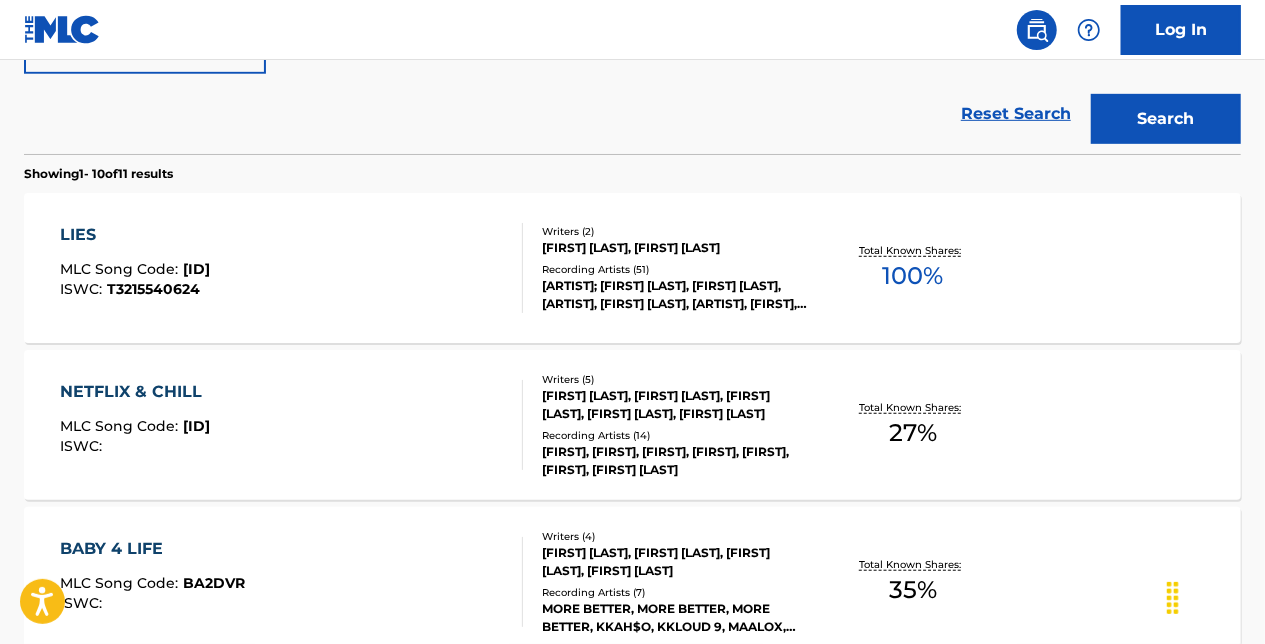 click on "LIES MLC Song Code : LE21SY ISWC : [ID]" at bounding box center [292, 268] 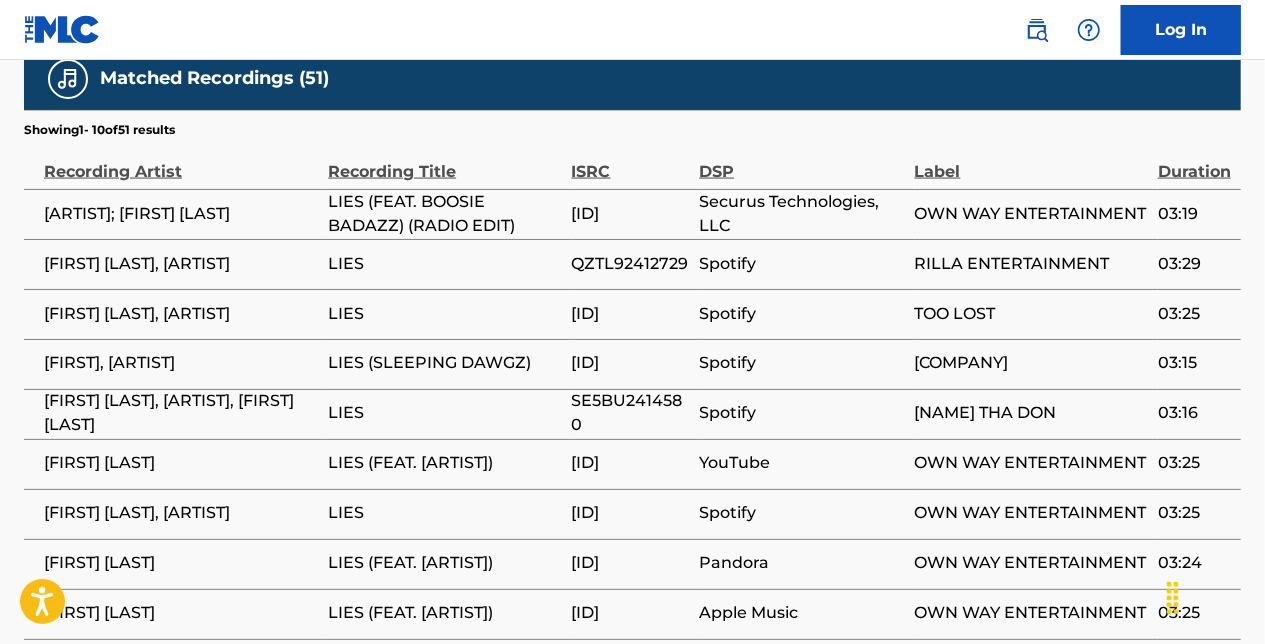 scroll, scrollTop: 1640, scrollLeft: 0, axis: vertical 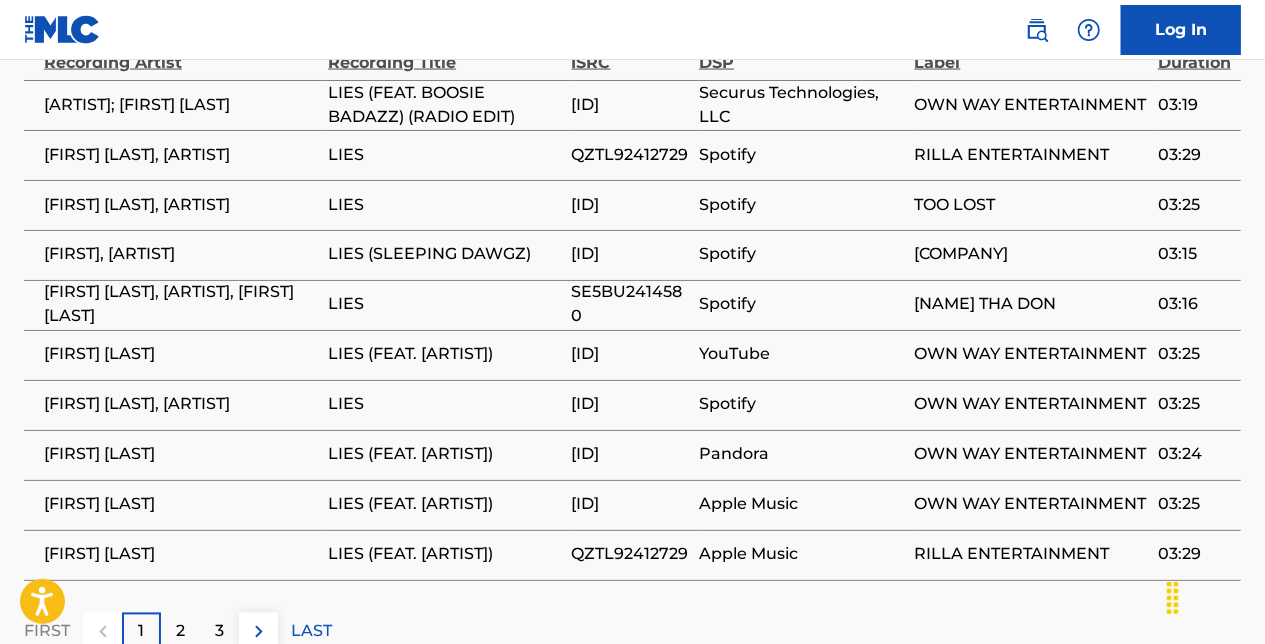 click on "[FIRST] [LAST]" at bounding box center (176, 355) 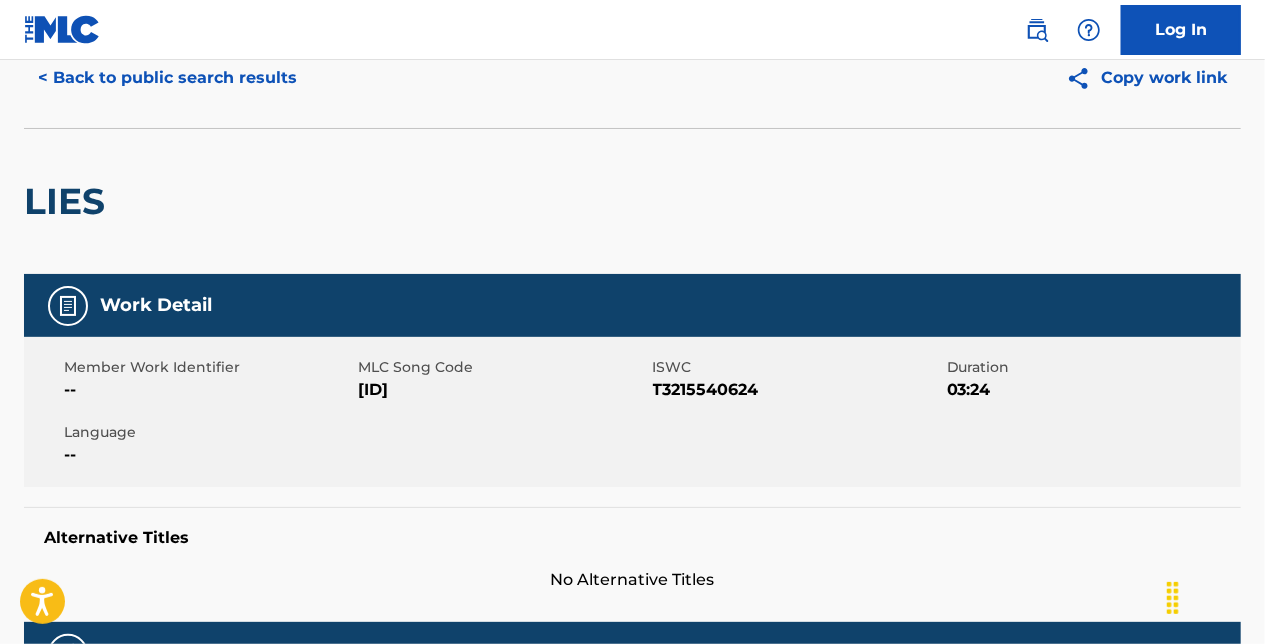 scroll, scrollTop: 0, scrollLeft: 0, axis: both 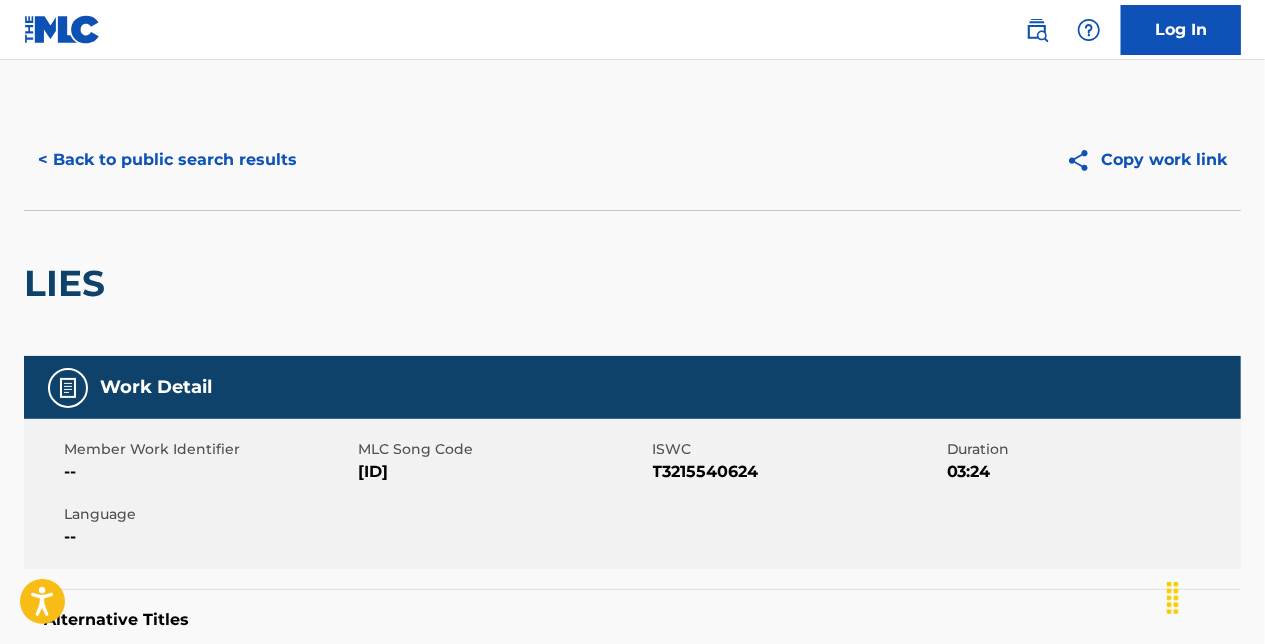 click on "< Back to public search results" at bounding box center [167, 160] 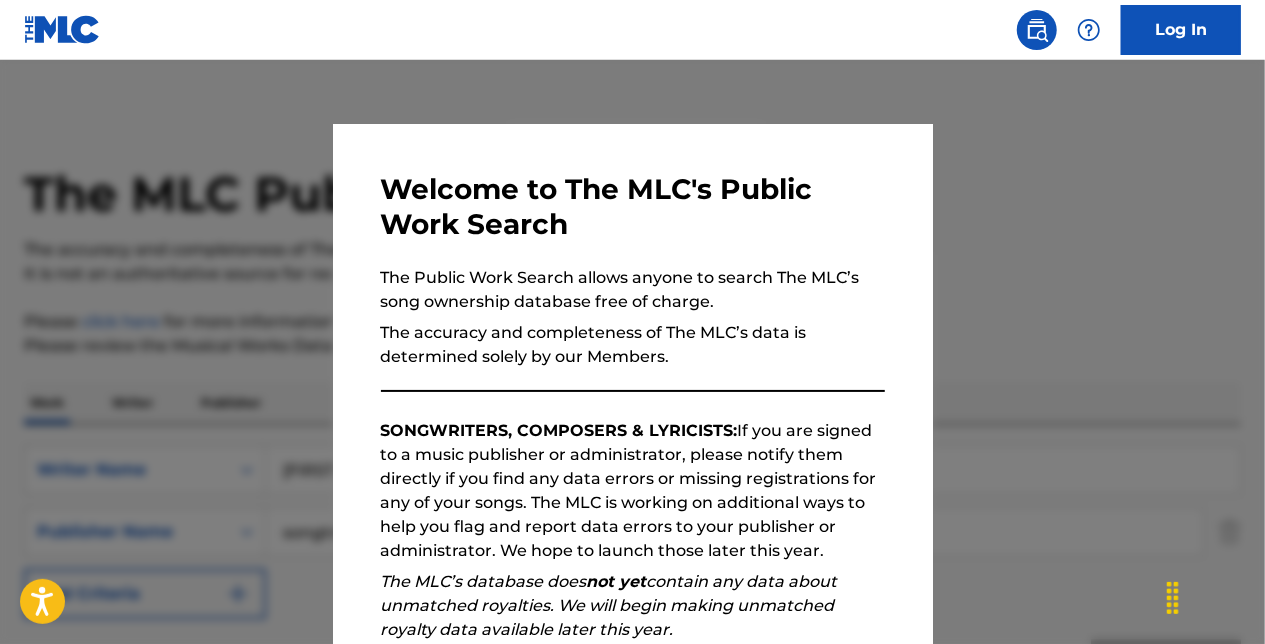 scroll, scrollTop: 659, scrollLeft: 0, axis: vertical 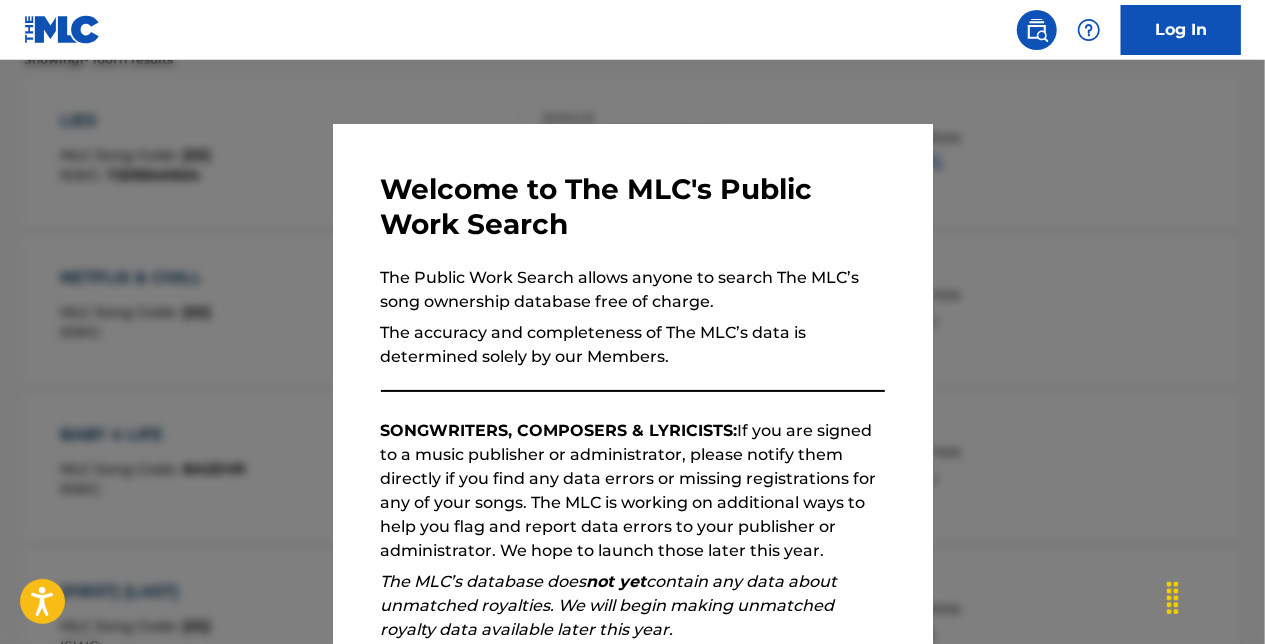 click at bounding box center [632, 382] 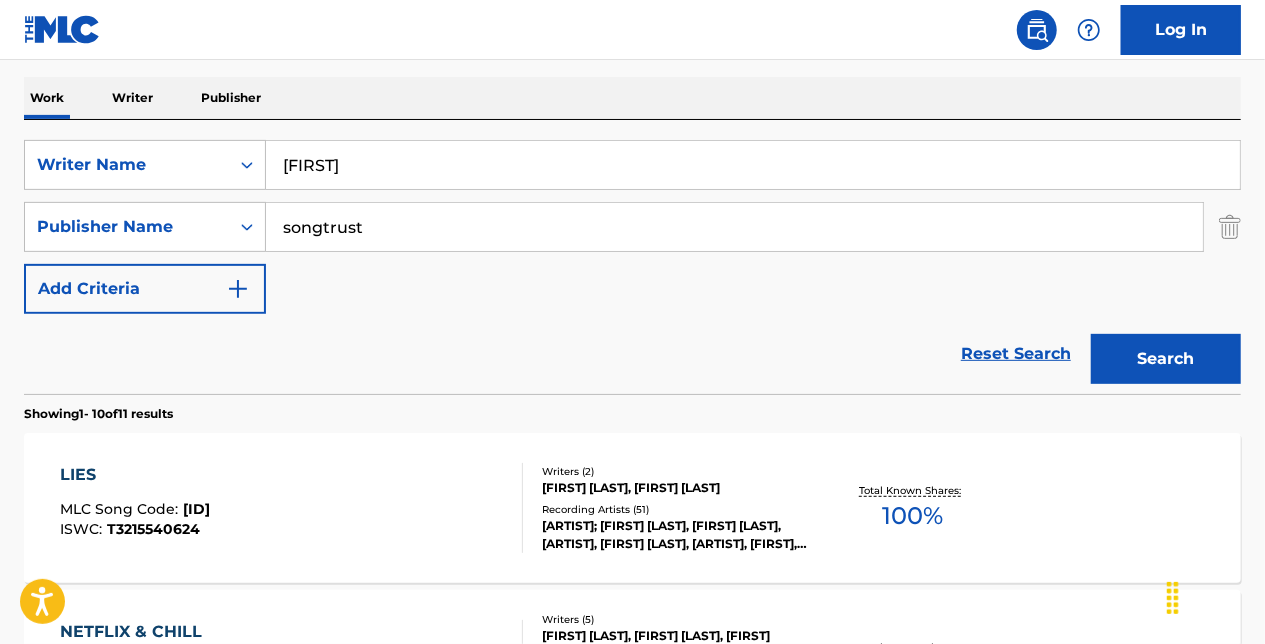 scroll, scrollTop: 360, scrollLeft: 0, axis: vertical 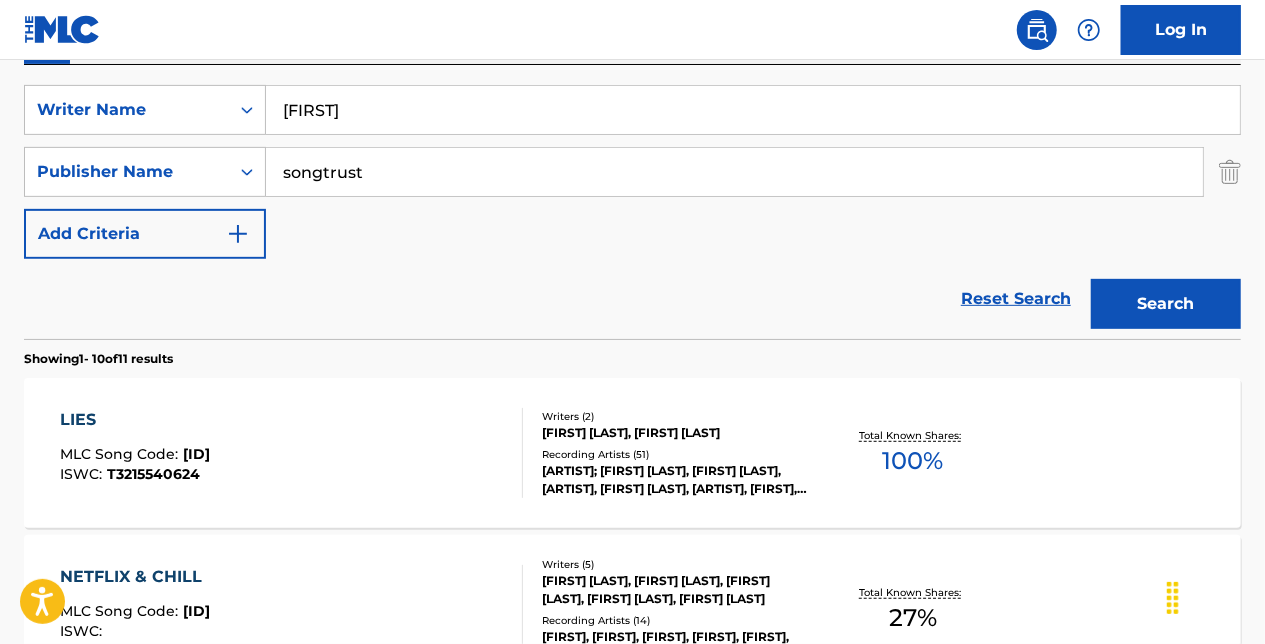 click on "[FIRST]" at bounding box center (753, 110) 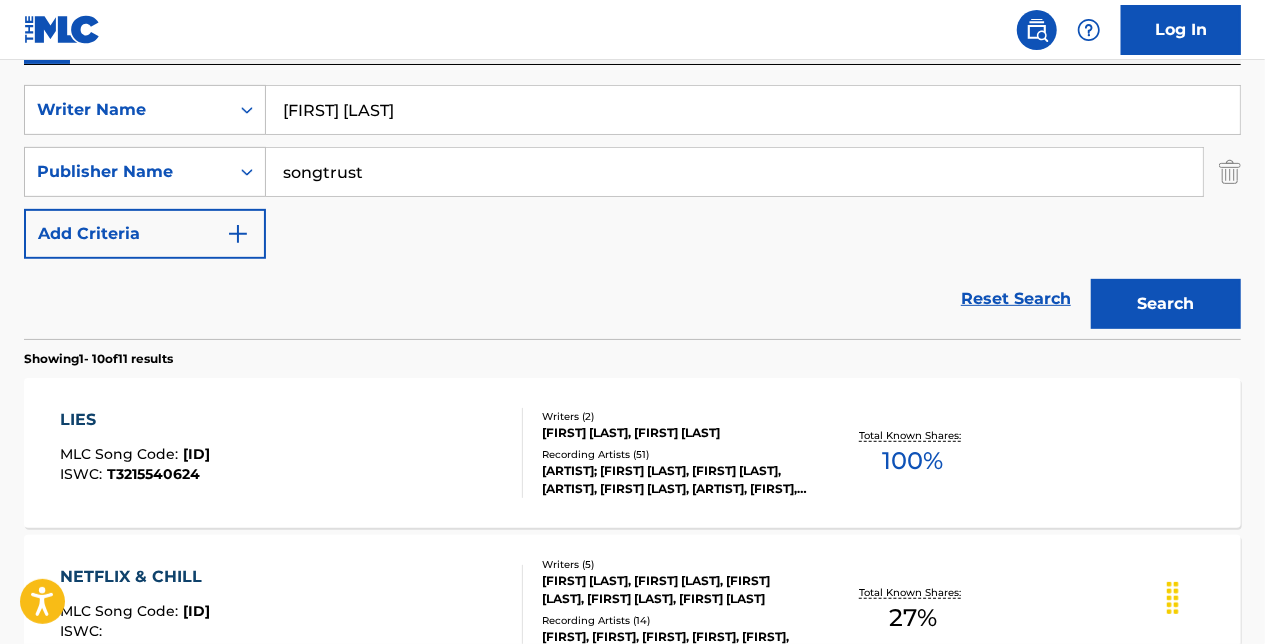 type on "[FIRST] [LAST]" 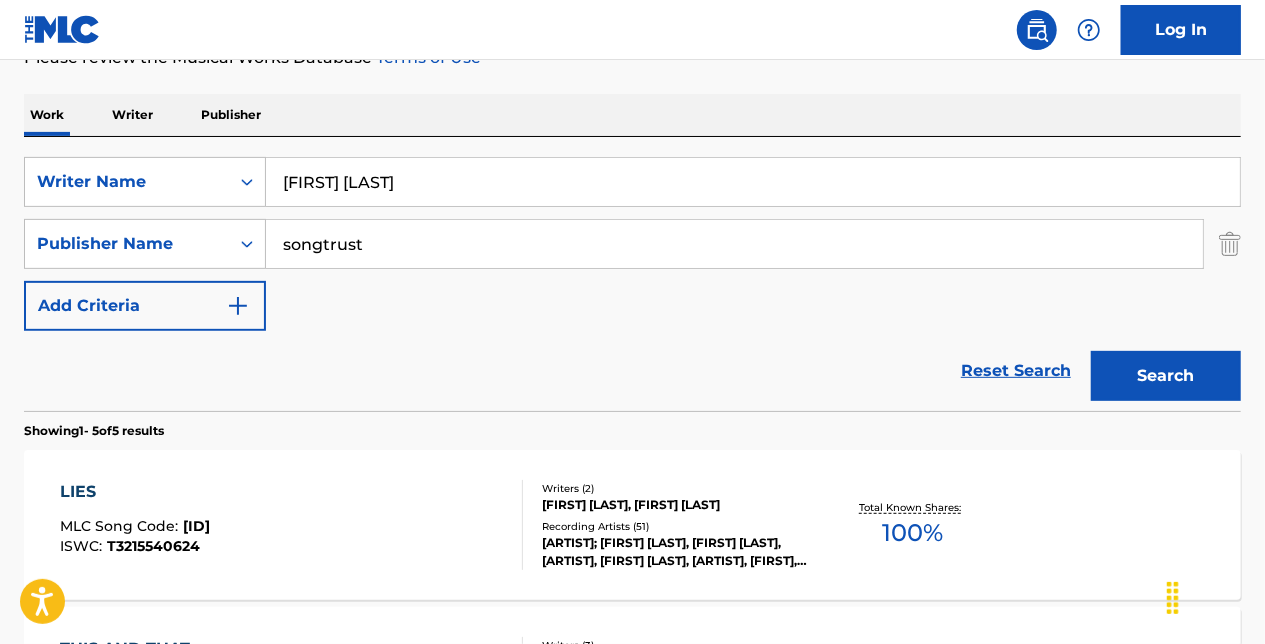 scroll, scrollTop: 360, scrollLeft: 0, axis: vertical 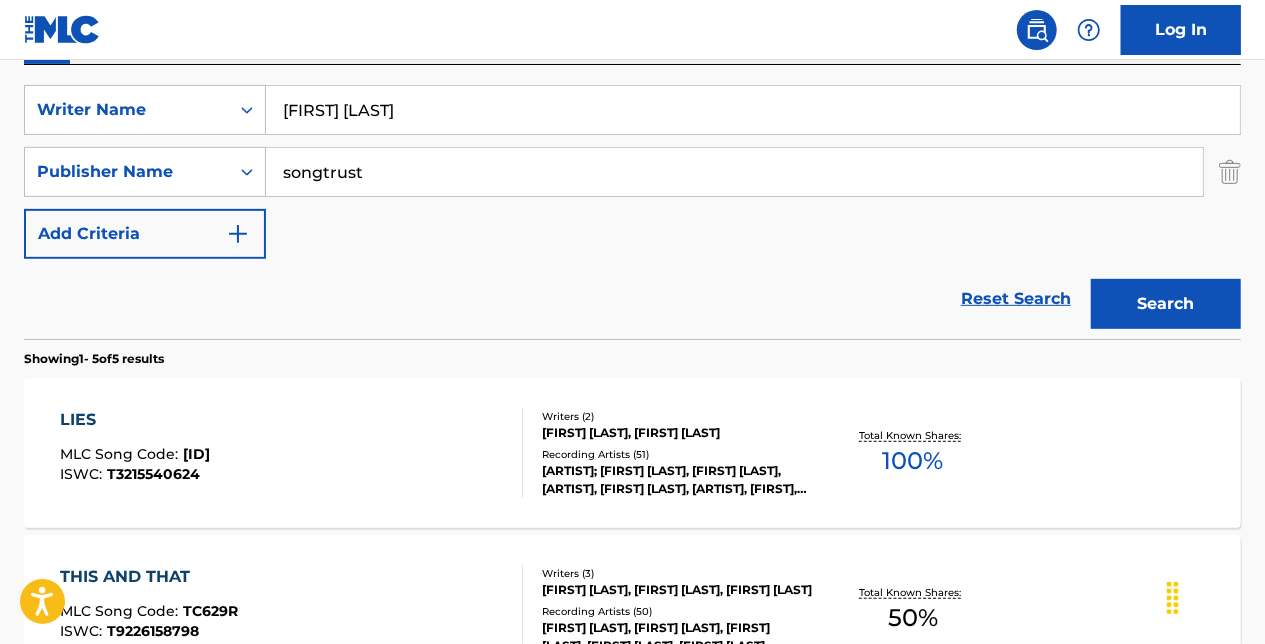 click on "Reset Search Search" at bounding box center (632, 299) 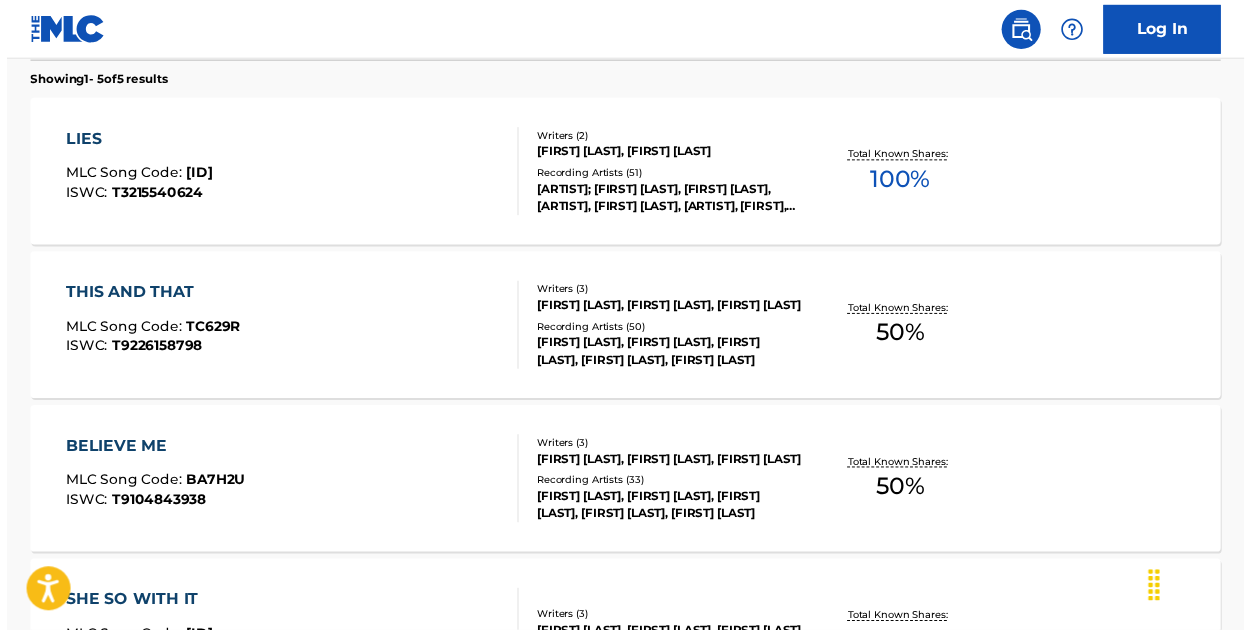 scroll, scrollTop: 640, scrollLeft: 0, axis: vertical 